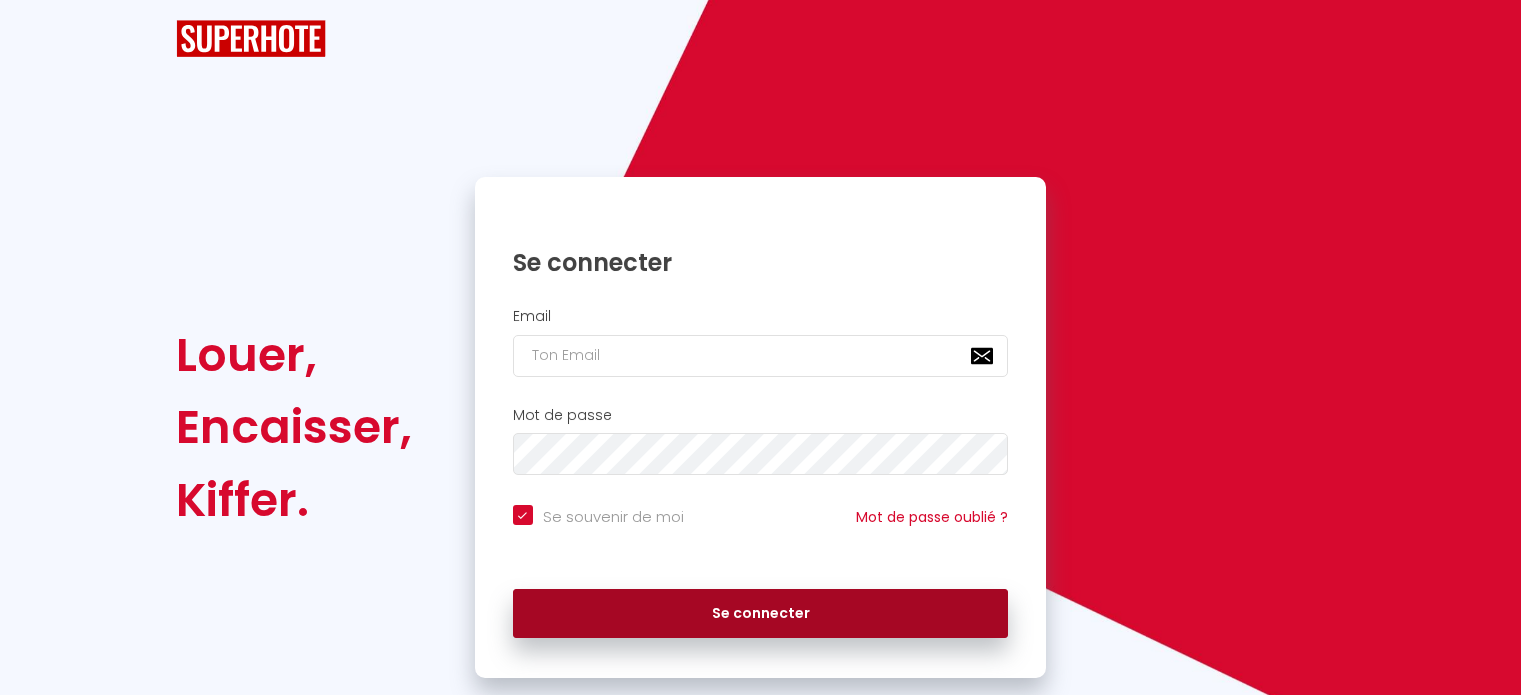scroll, scrollTop: 0, scrollLeft: 0, axis: both 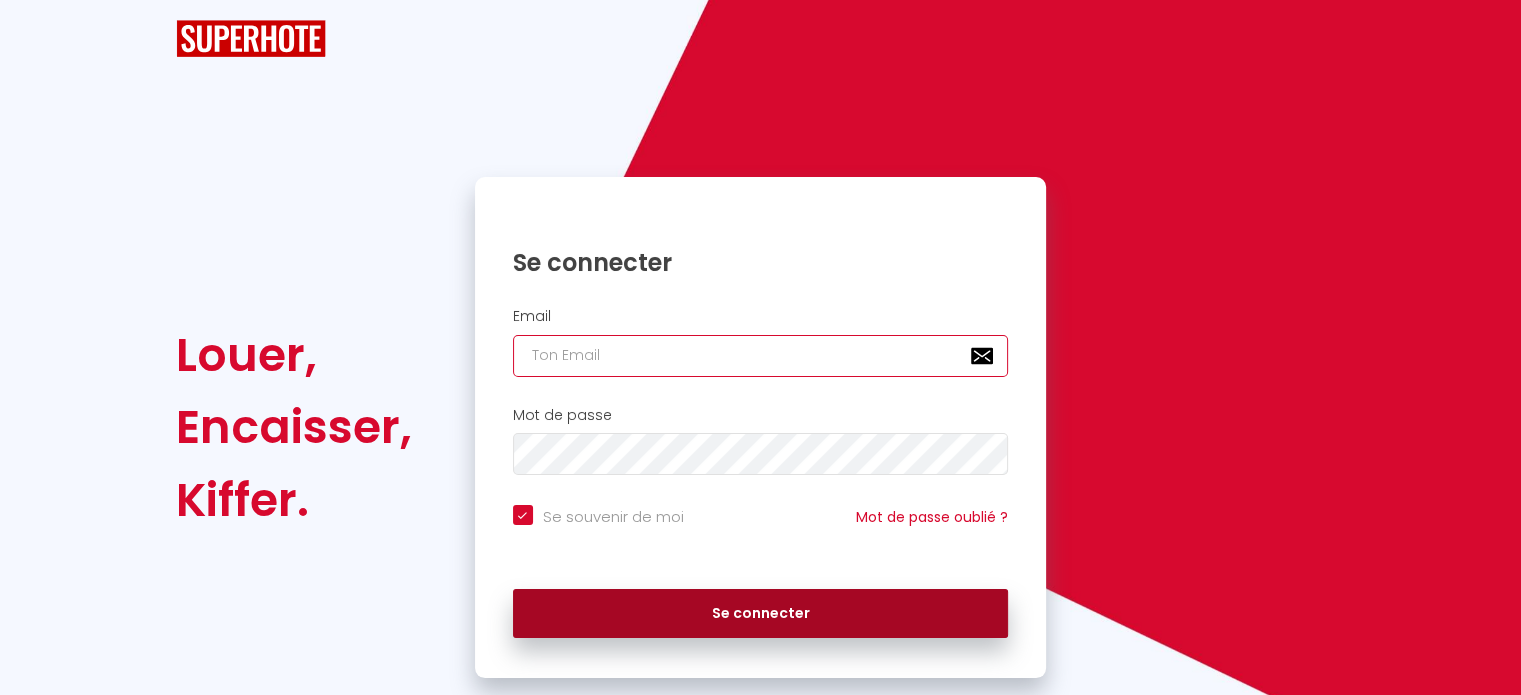 type on "[EMAIL_ADDRESS][PERSON_NAME][DOMAIN_NAME]" 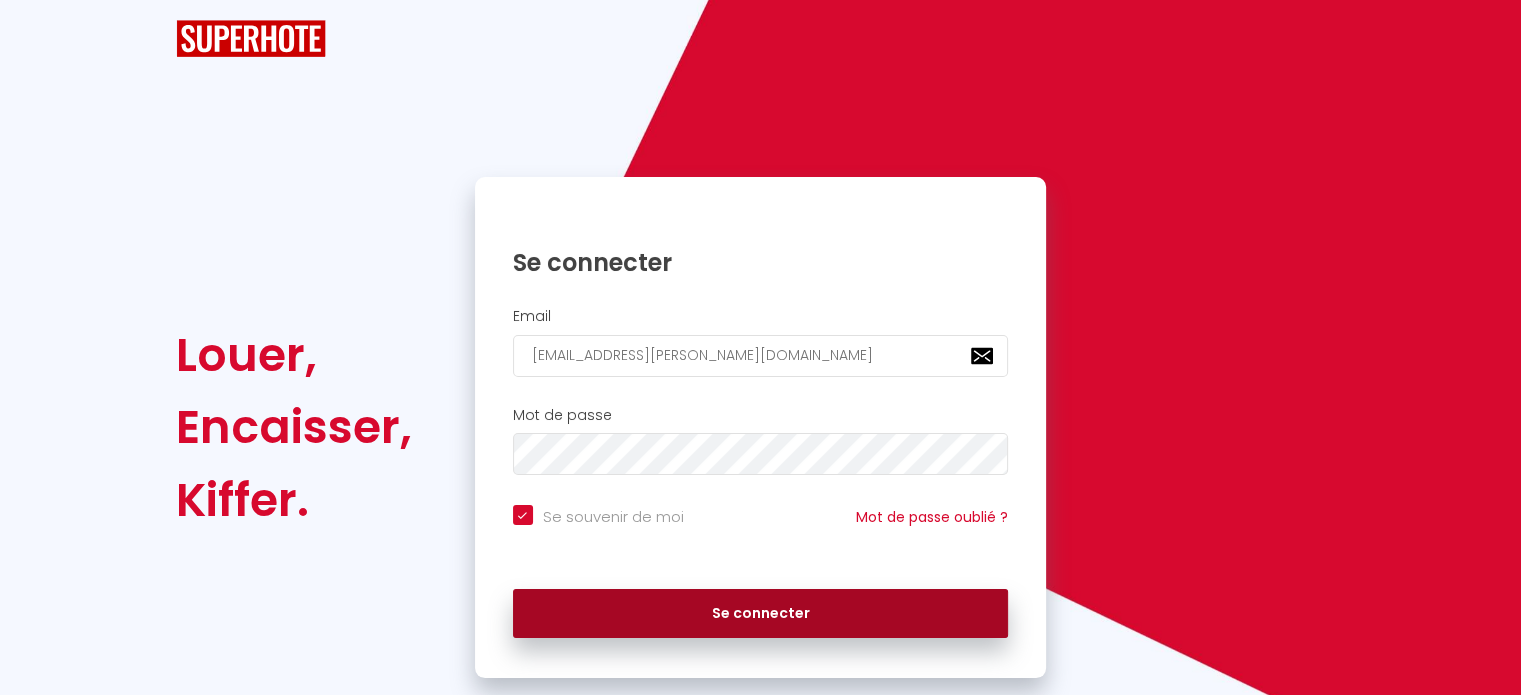 click on "Se connecter" at bounding box center (761, 614) 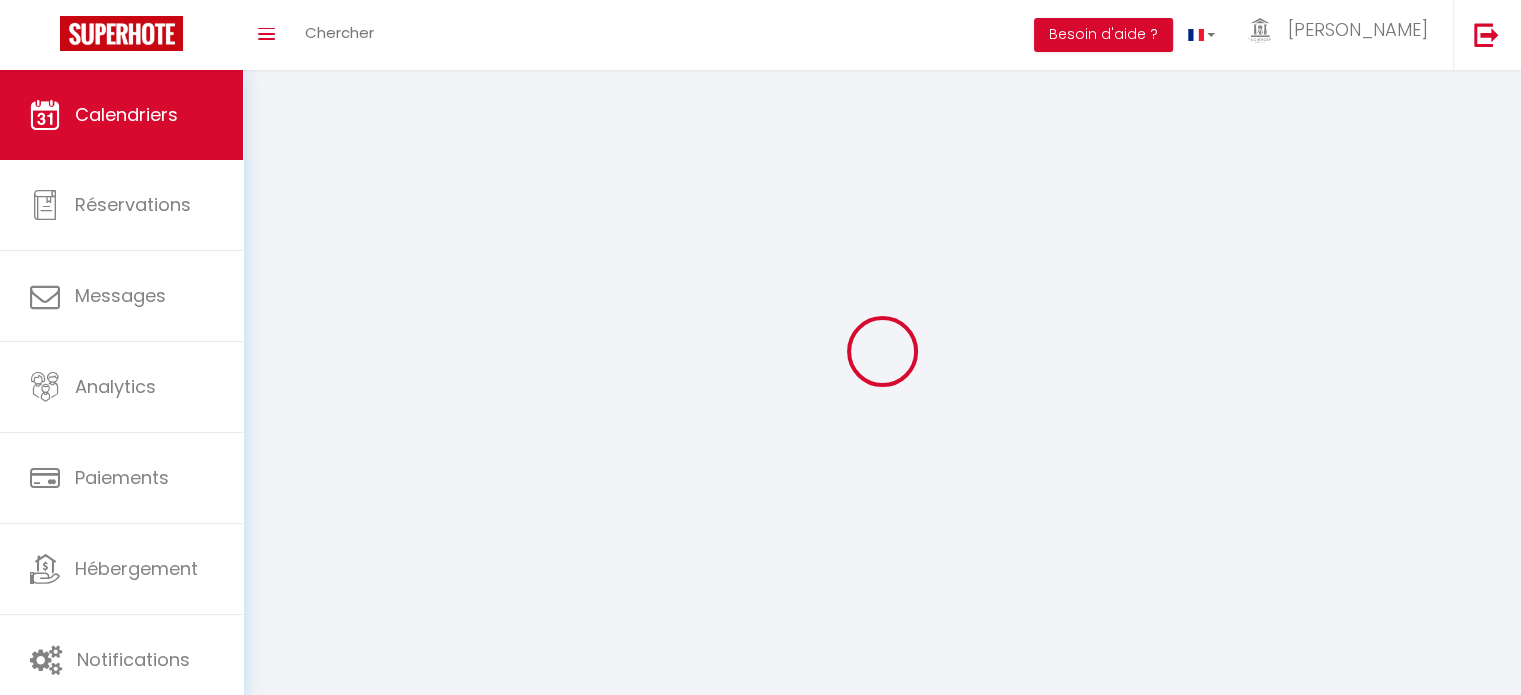 select 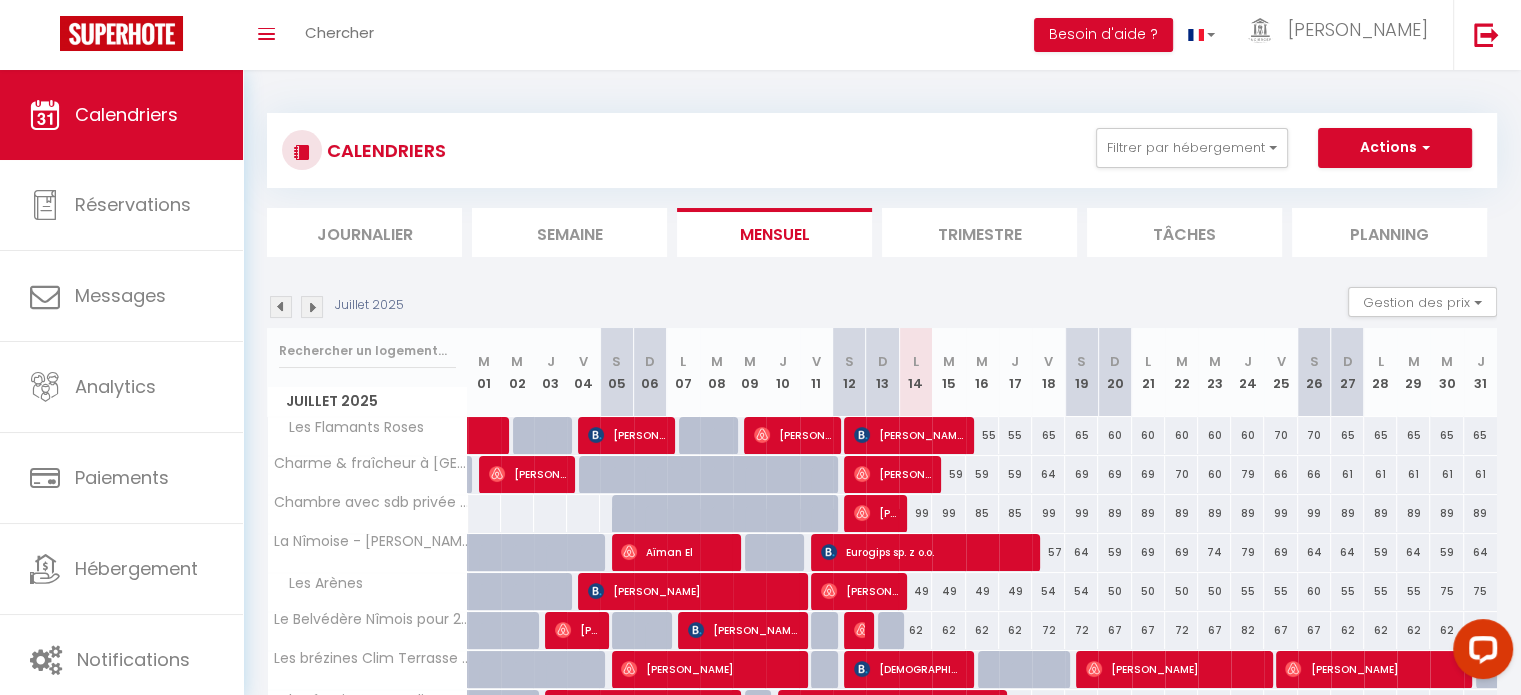 scroll, scrollTop: 0, scrollLeft: 0, axis: both 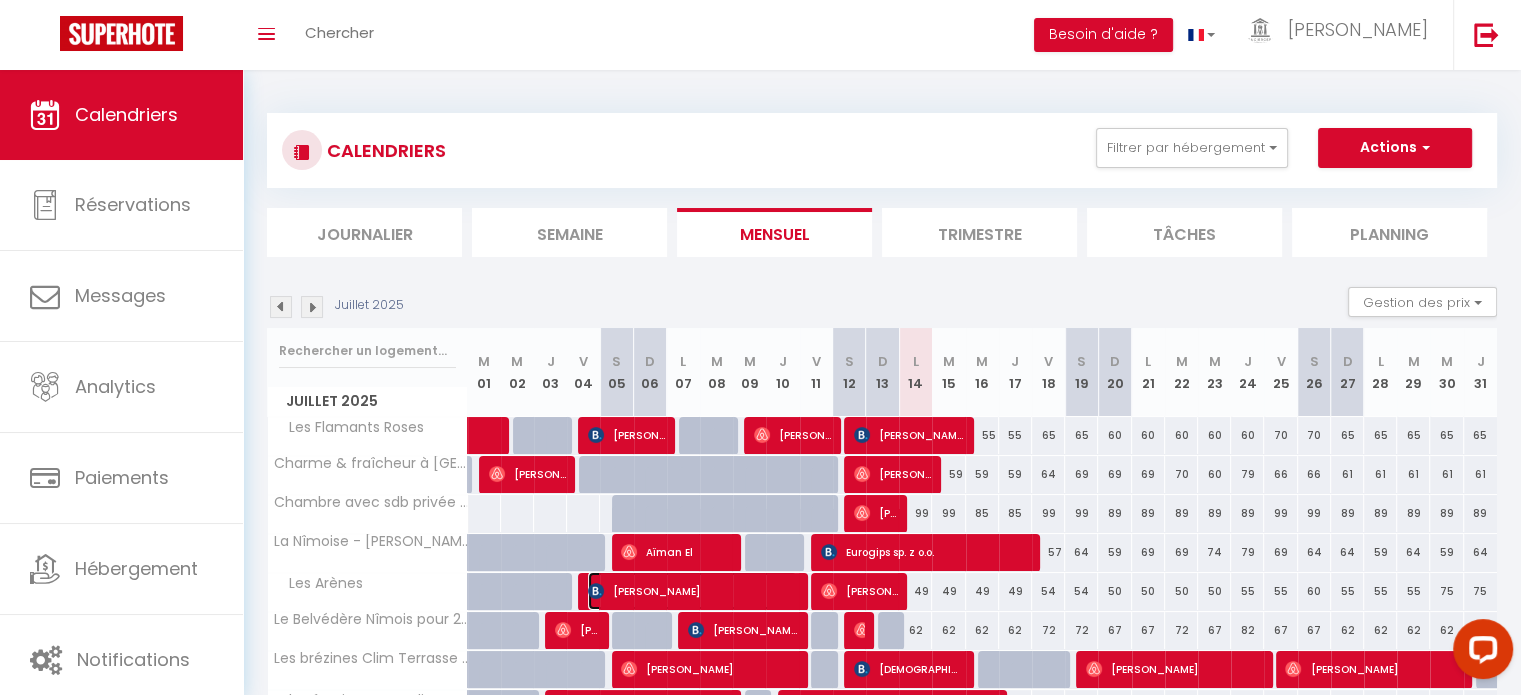 click on "[PERSON_NAME]" at bounding box center [692, 591] 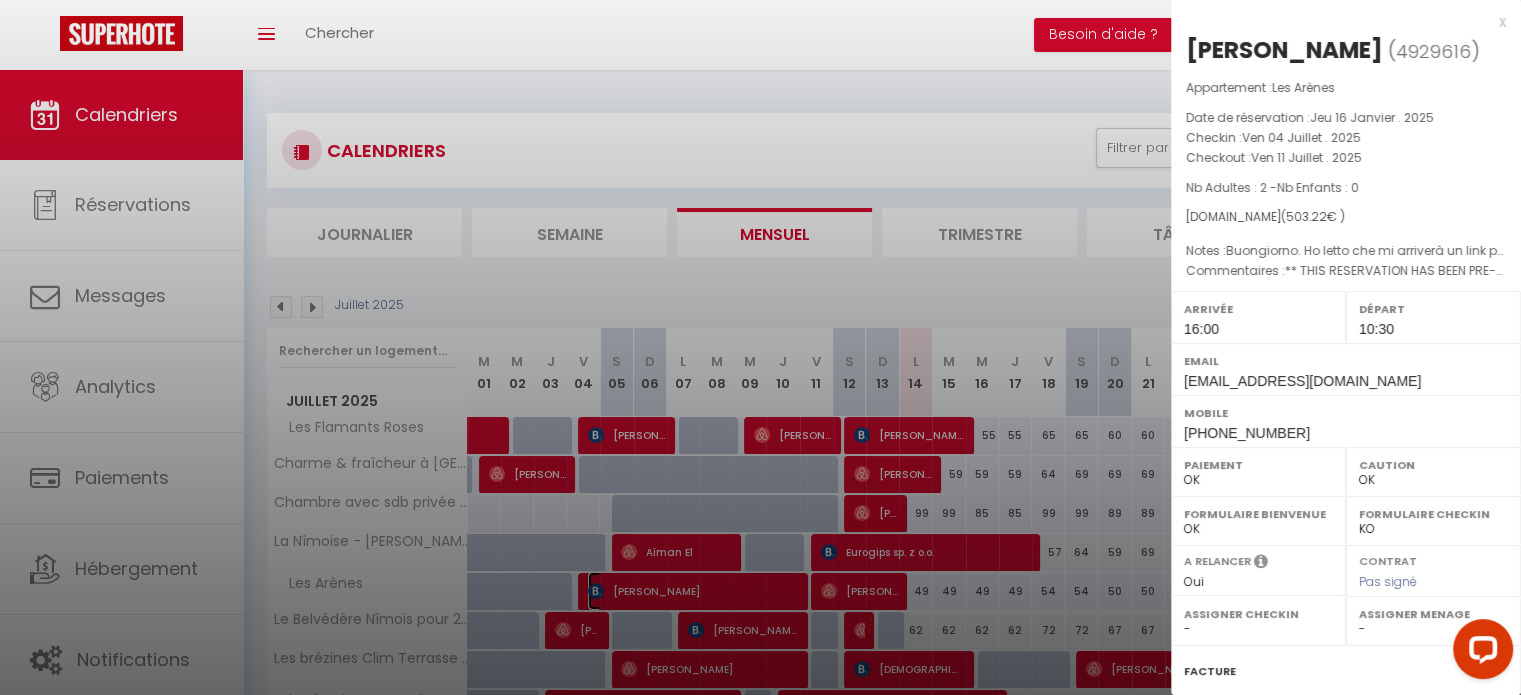 select on "21315" 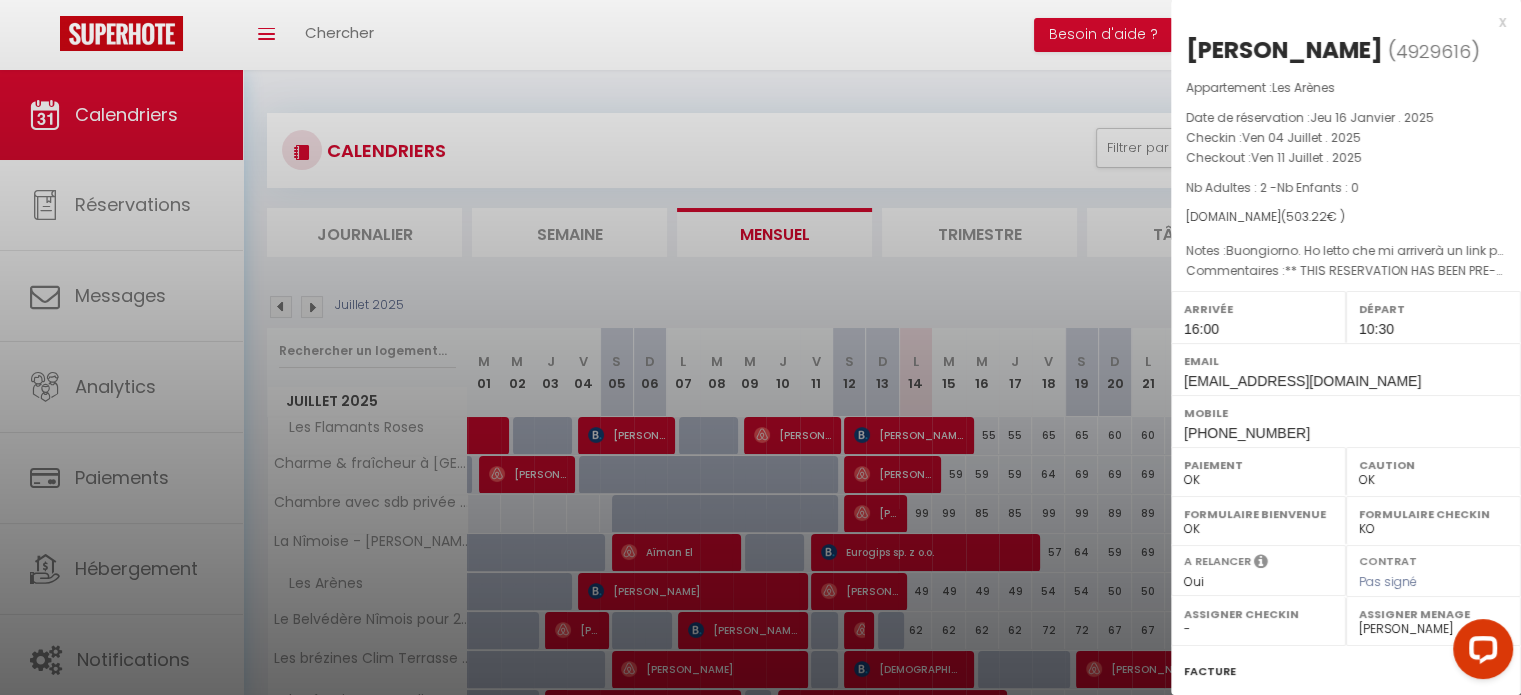 click at bounding box center (1479, 653) 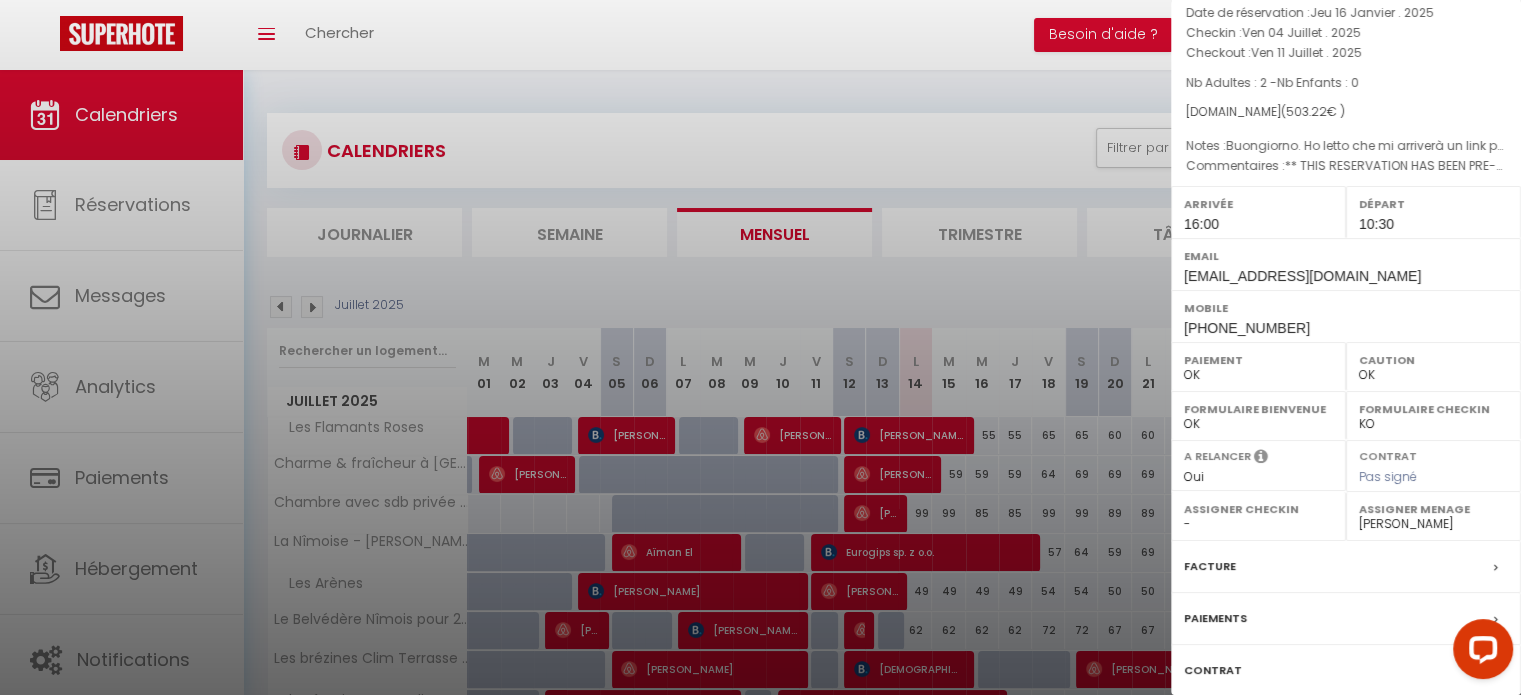 scroll, scrollTop: 233, scrollLeft: 0, axis: vertical 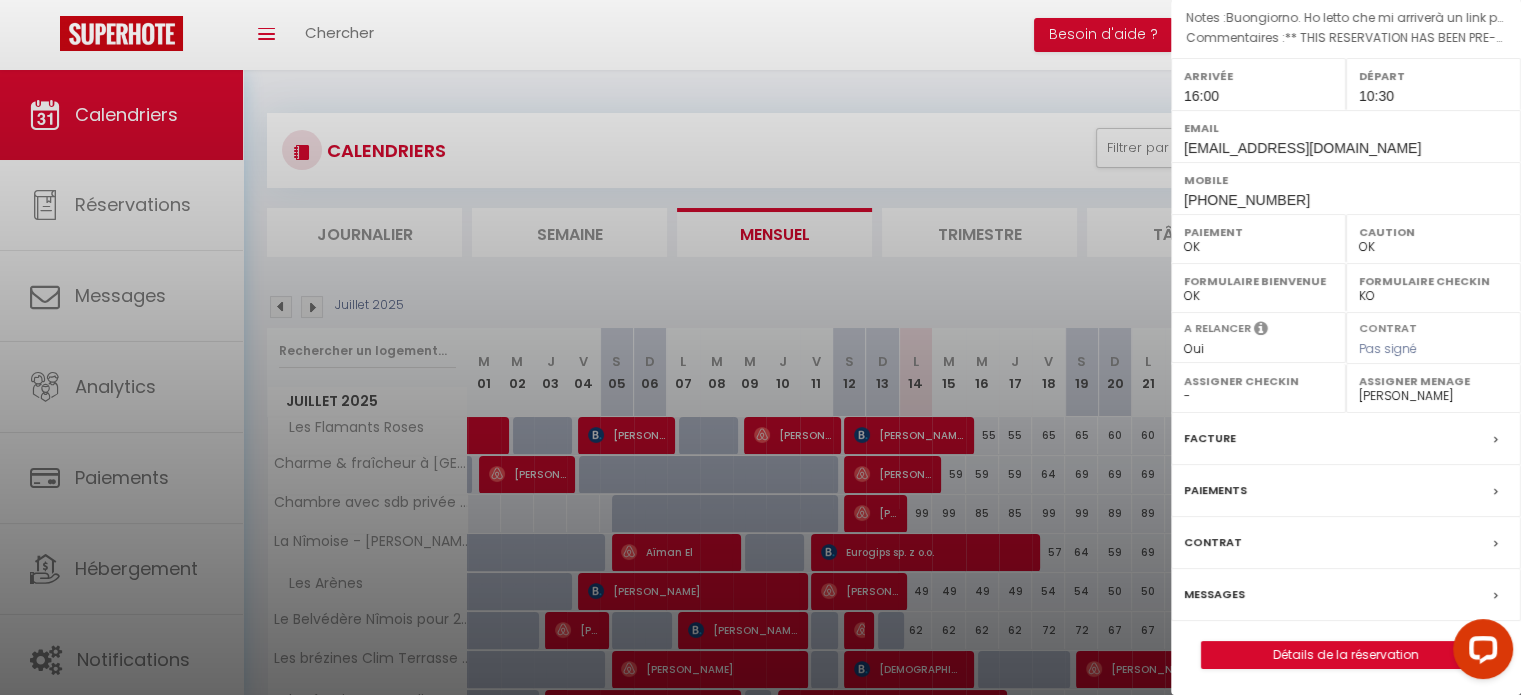 click on "Messages" at bounding box center (1346, 595) 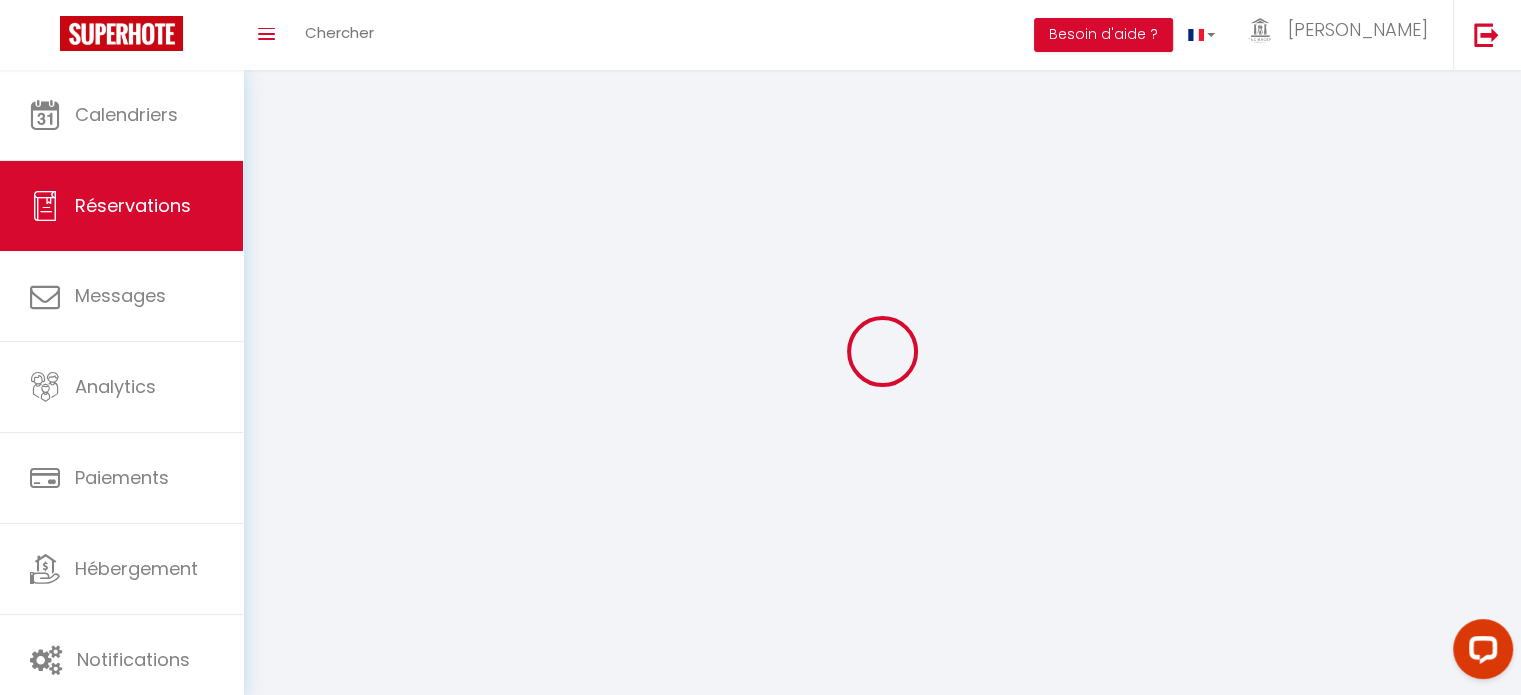 select 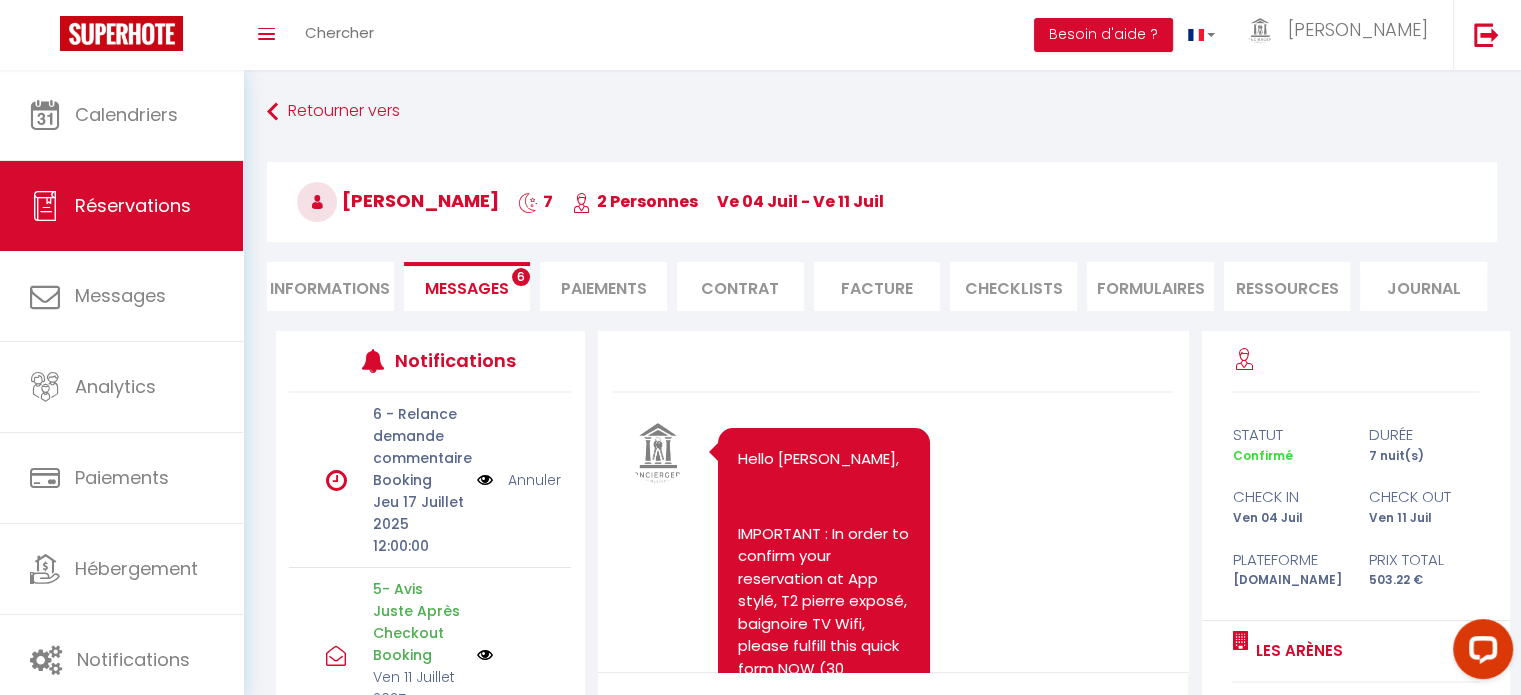 scroll, scrollTop: 5100, scrollLeft: 0, axis: vertical 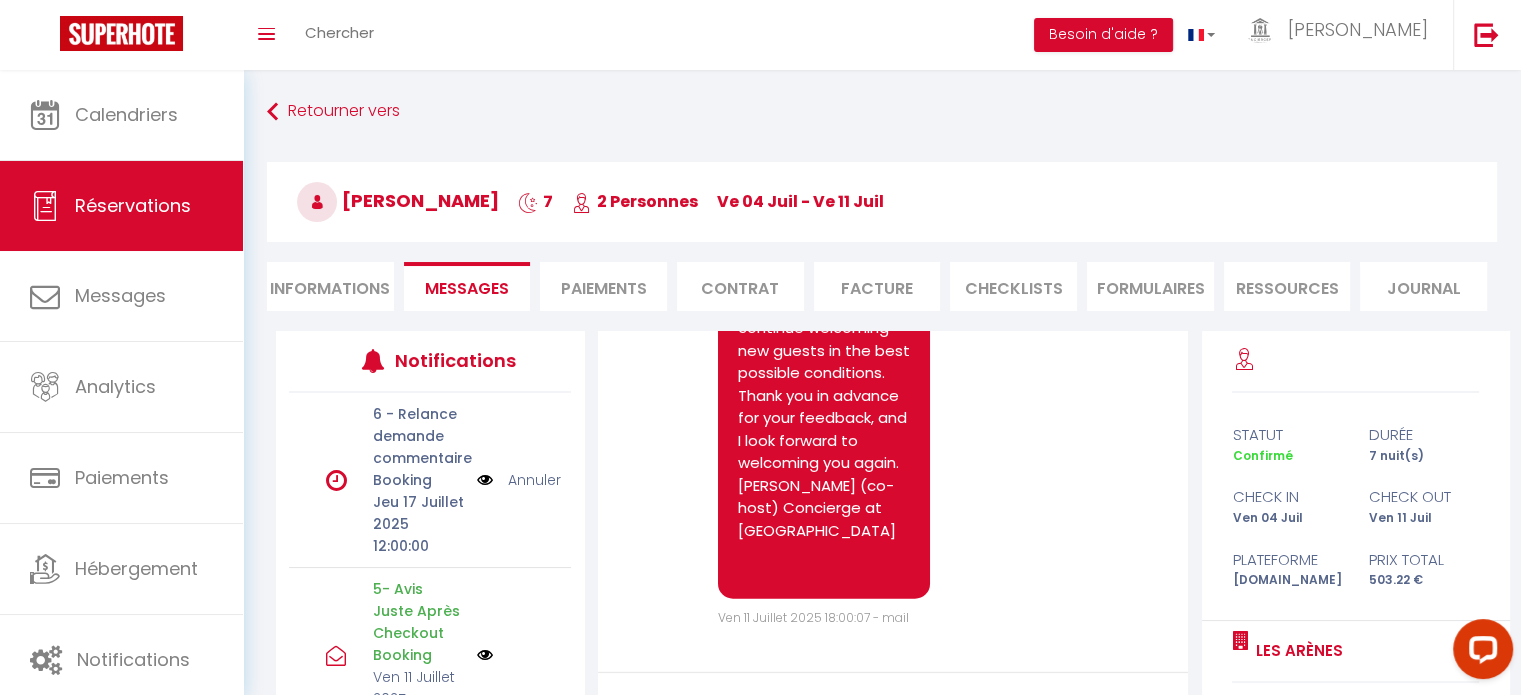 click on "Annuler" at bounding box center [534, 480] 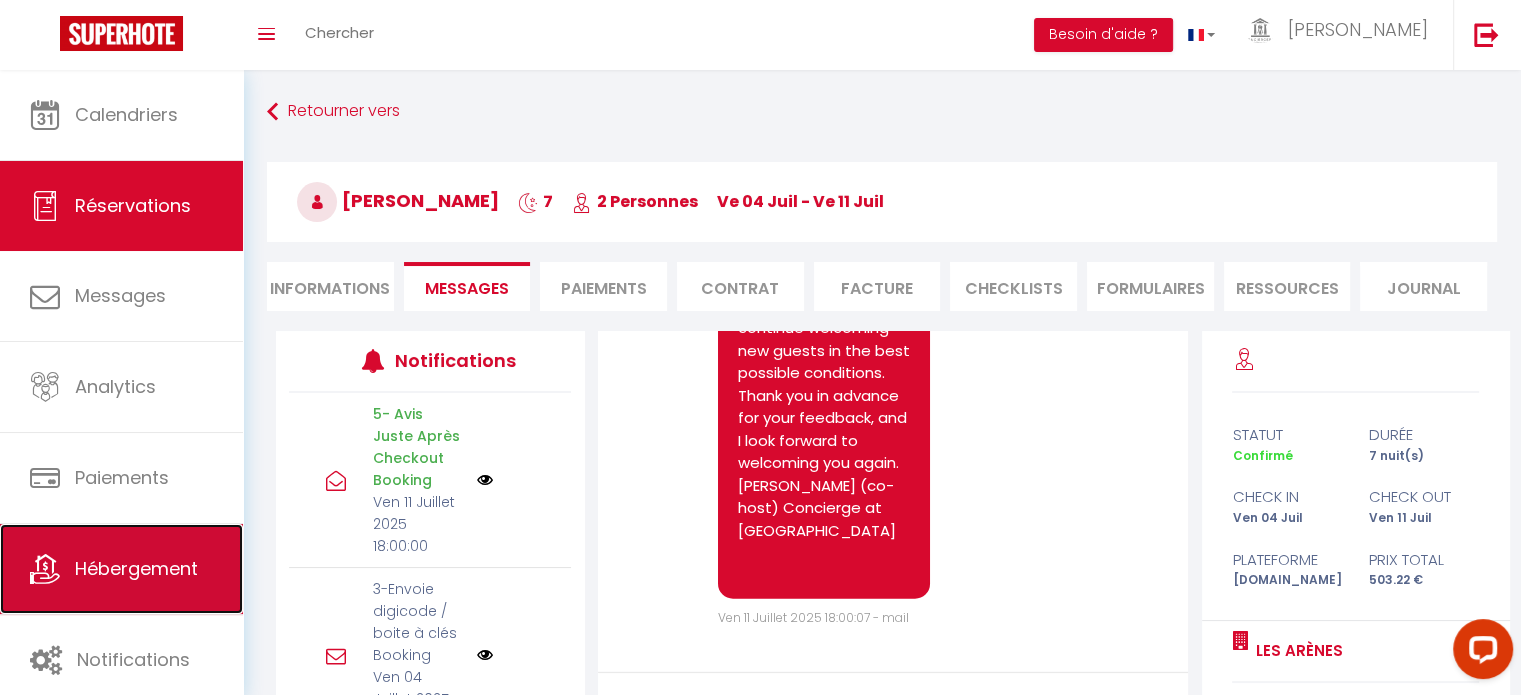 click on "Hébergement" at bounding box center (121, 569) 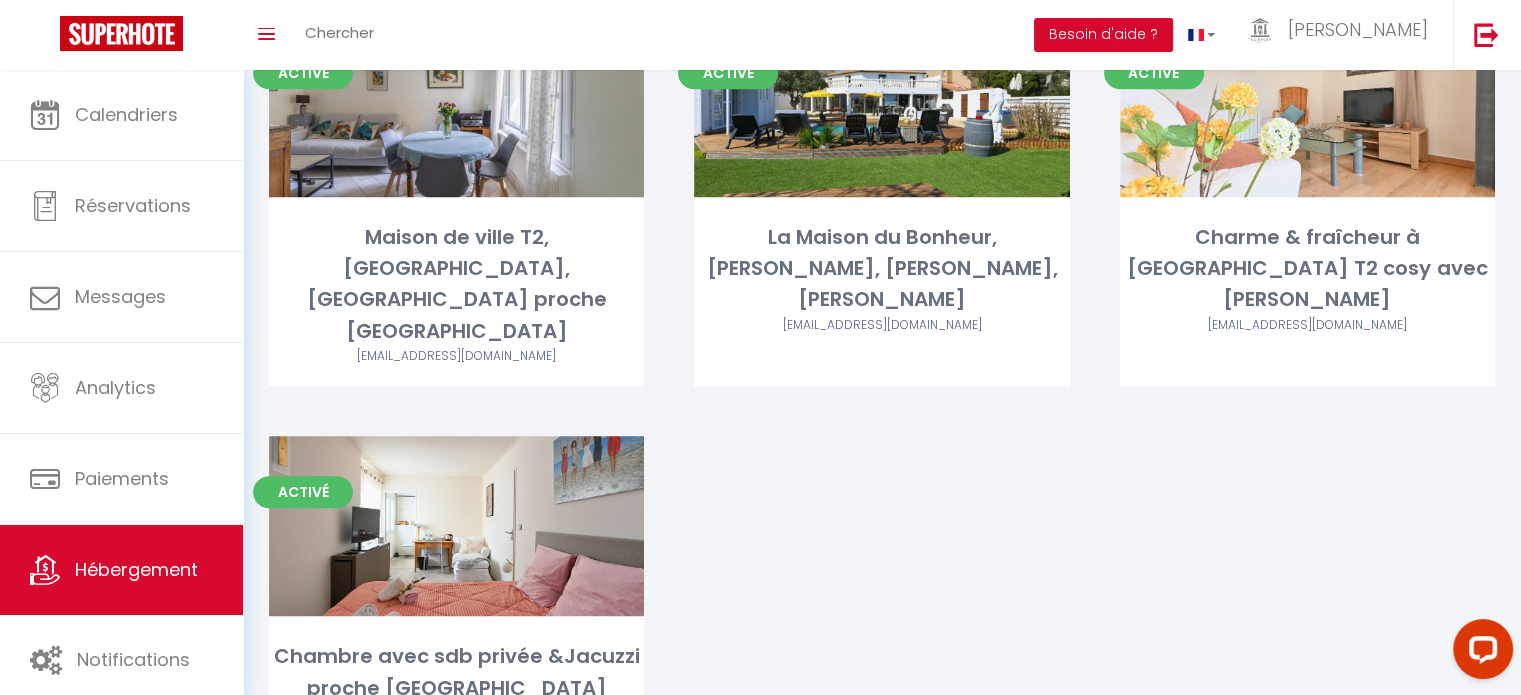 scroll, scrollTop: 1640, scrollLeft: 0, axis: vertical 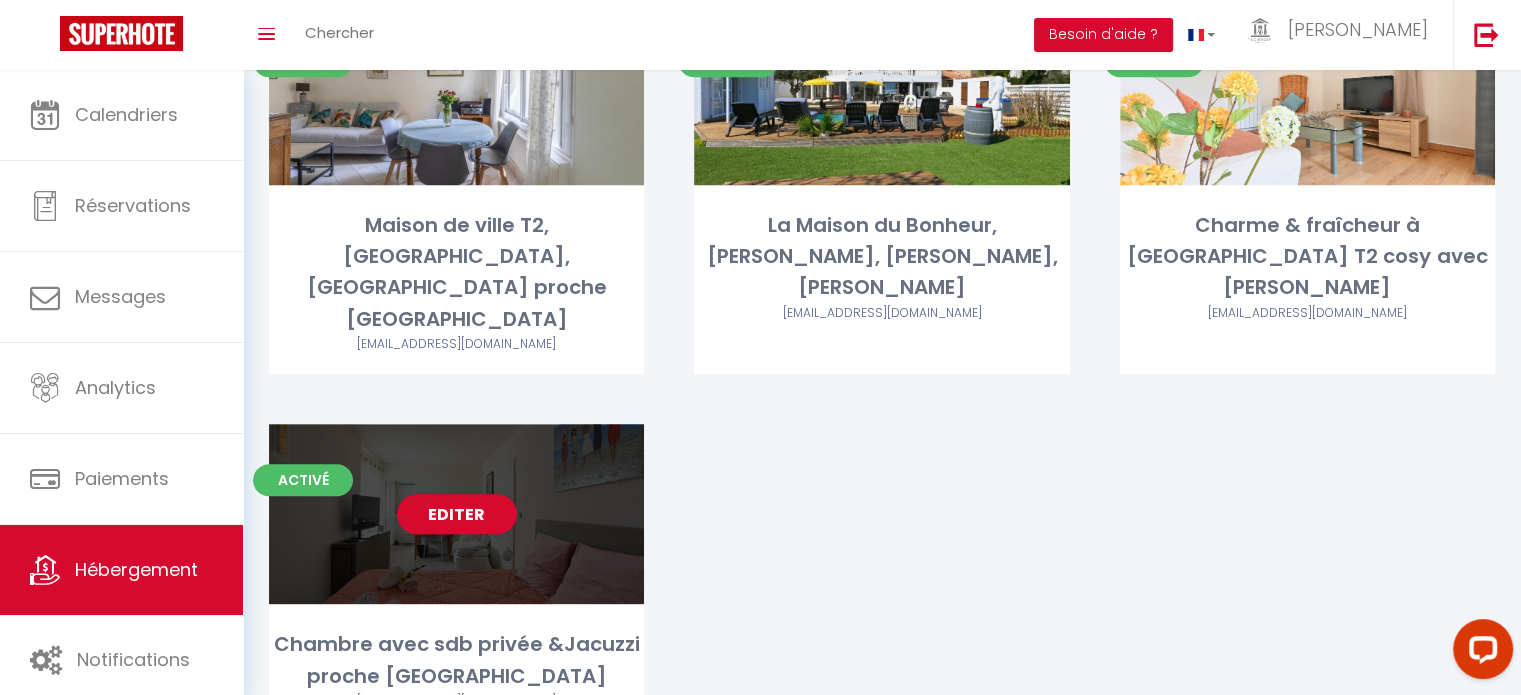 click on "Editer" at bounding box center (456, 514) 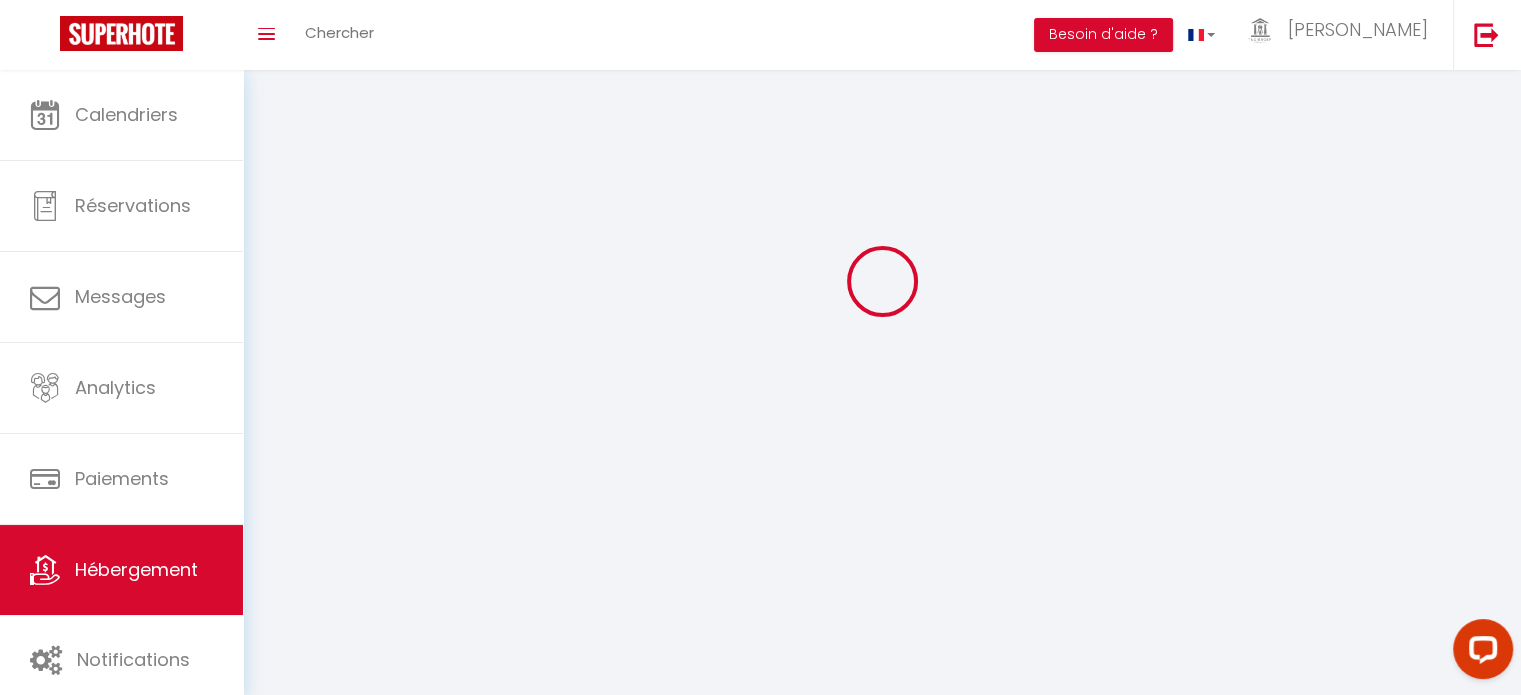 scroll, scrollTop: 0, scrollLeft: 0, axis: both 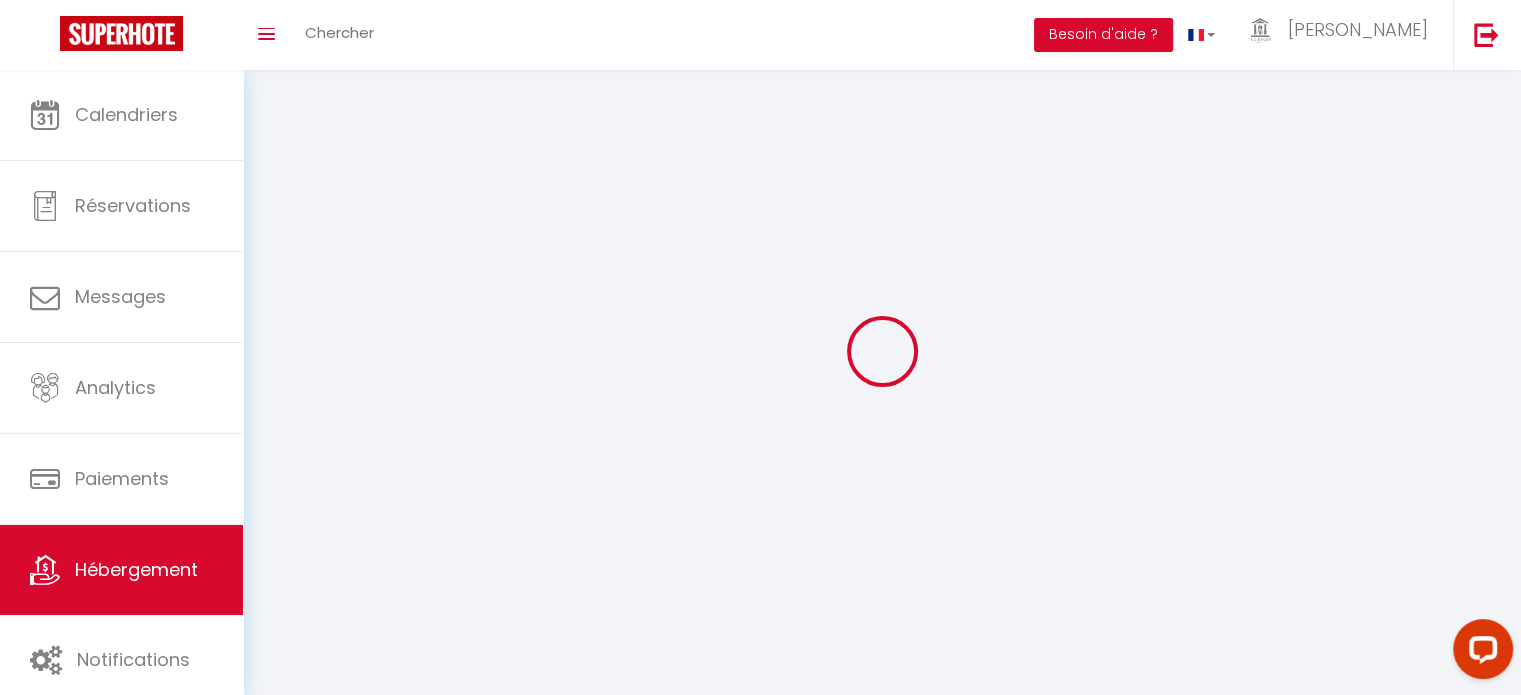 select on "+ 27 %" 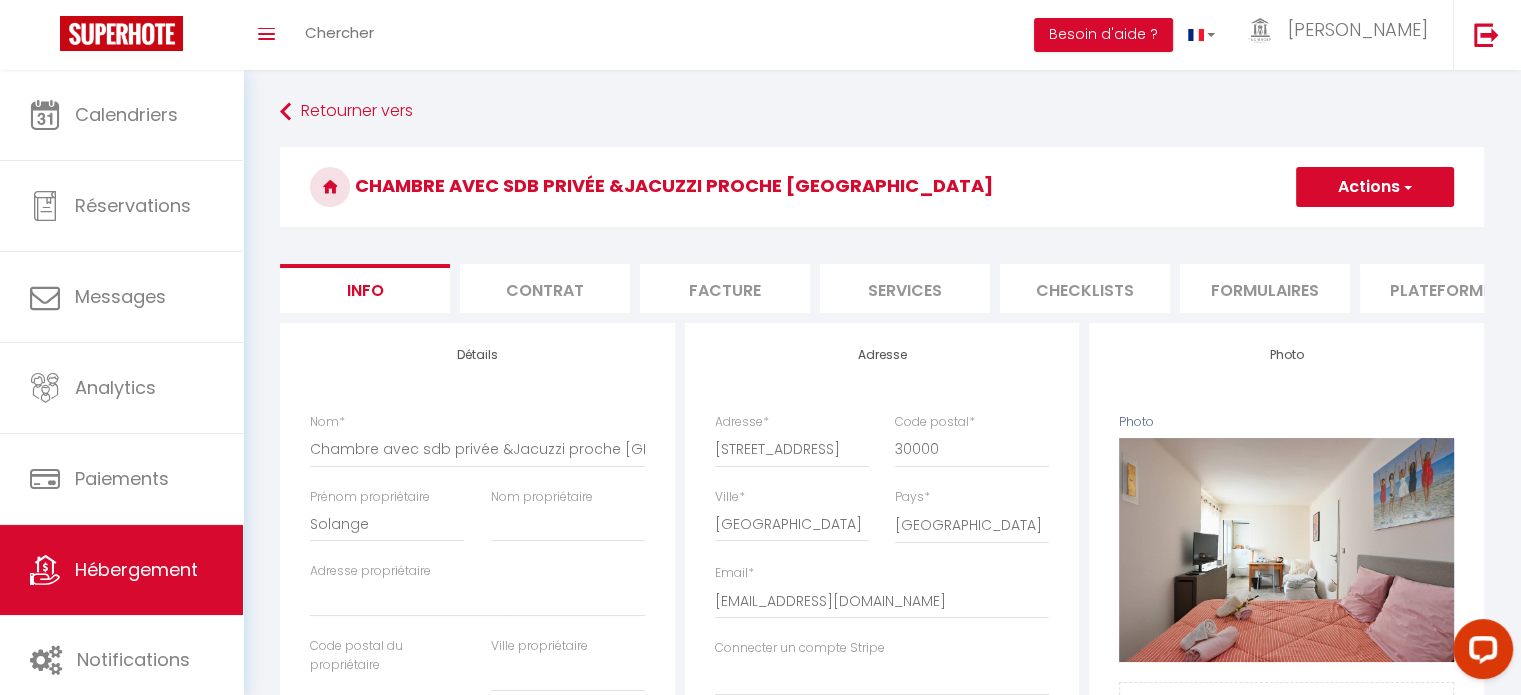 select 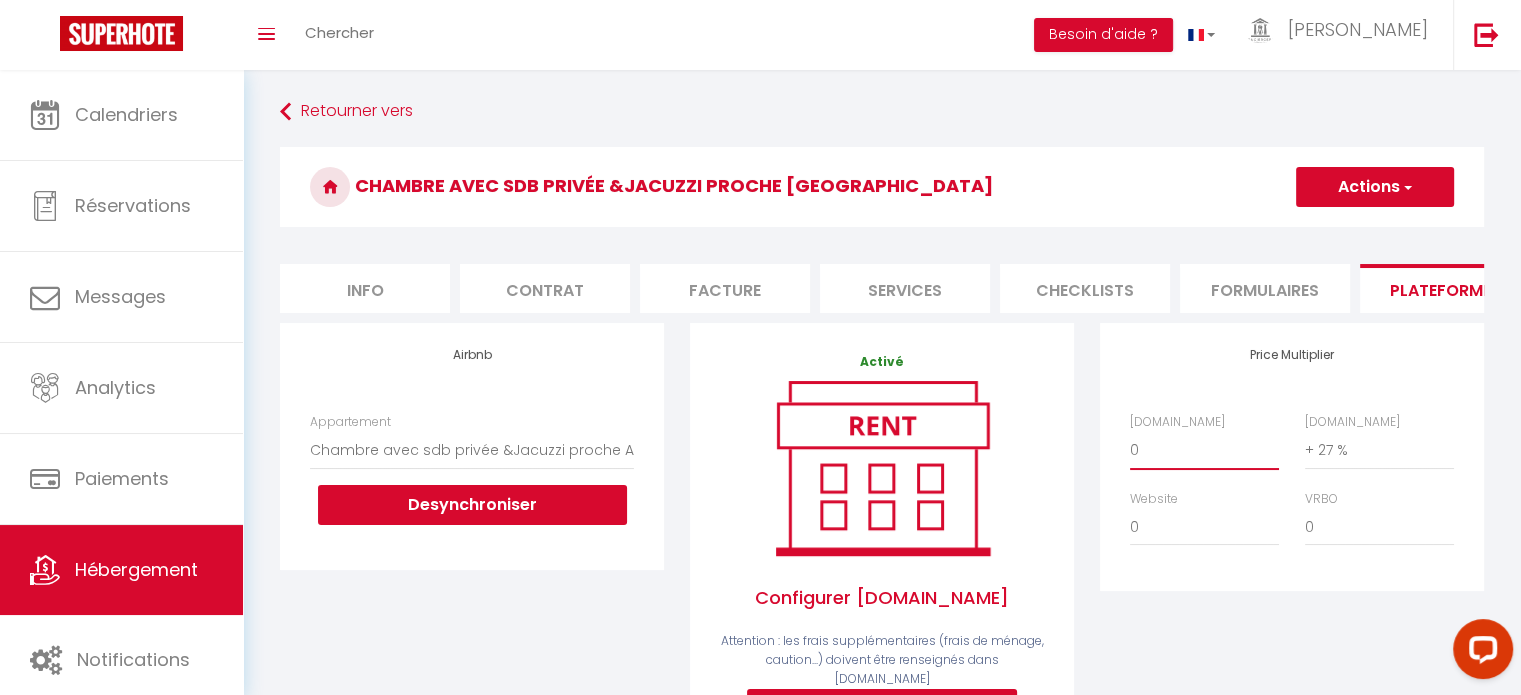 click on "0
+ 1 %
+ 2 %
+ 3 %
+ 4 %
+ 5 %
+ 6 %
+ 7 %
+ 8 %
+ 9 %" at bounding box center (1204, 450) 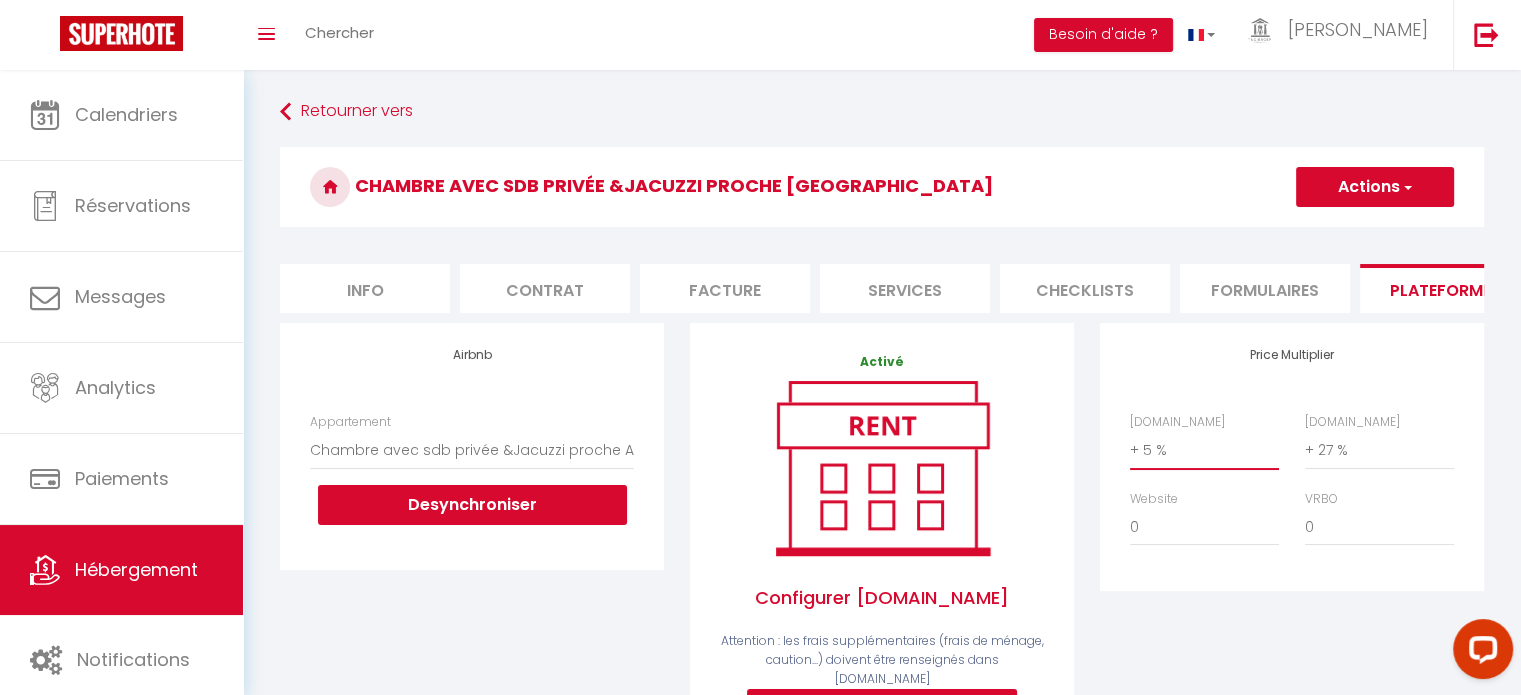 click on "0
+ 1 %
+ 2 %
+ 3 %
+ 4 %
+ 5 %
+ 6 %
+ 7 %
+ 8 %
+ 9 %" at bounding box center (1204, 450) 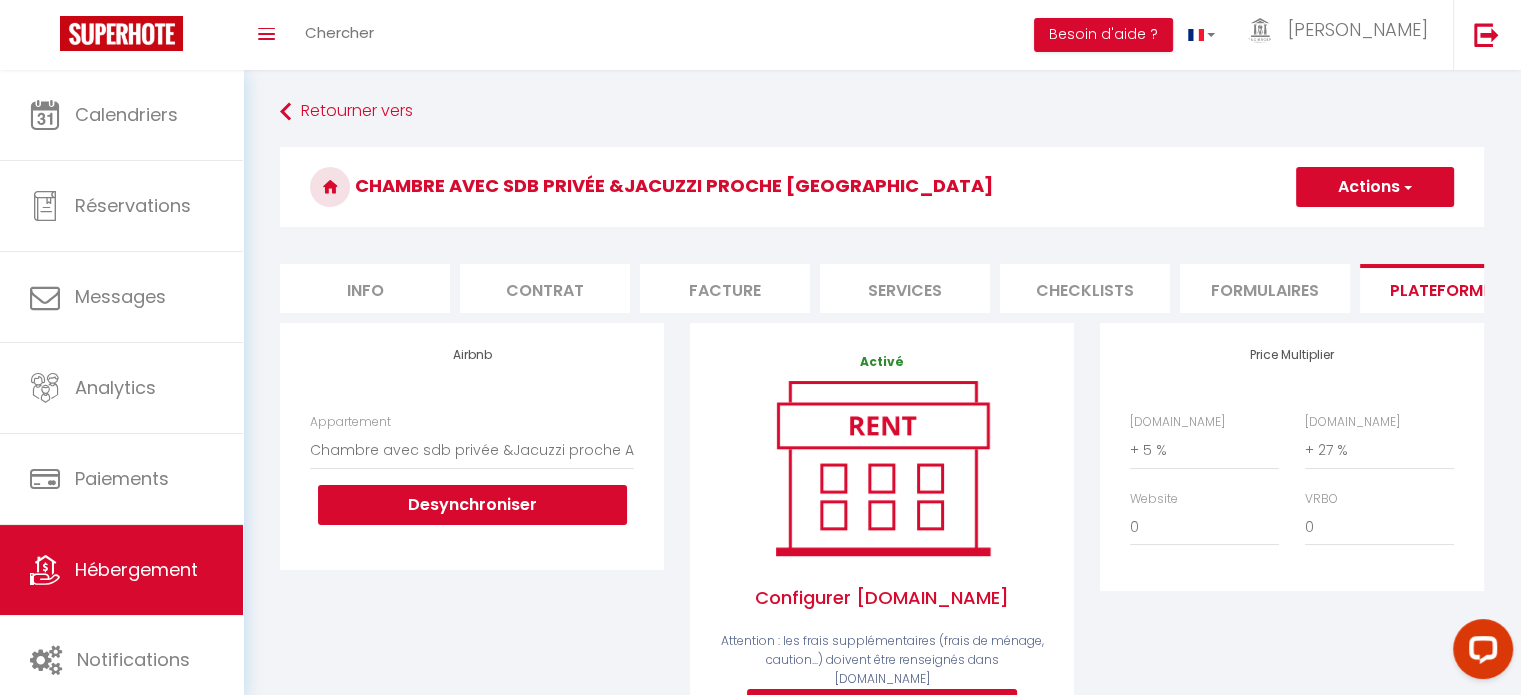click on "Actions" at bounding box center [1375, 187] 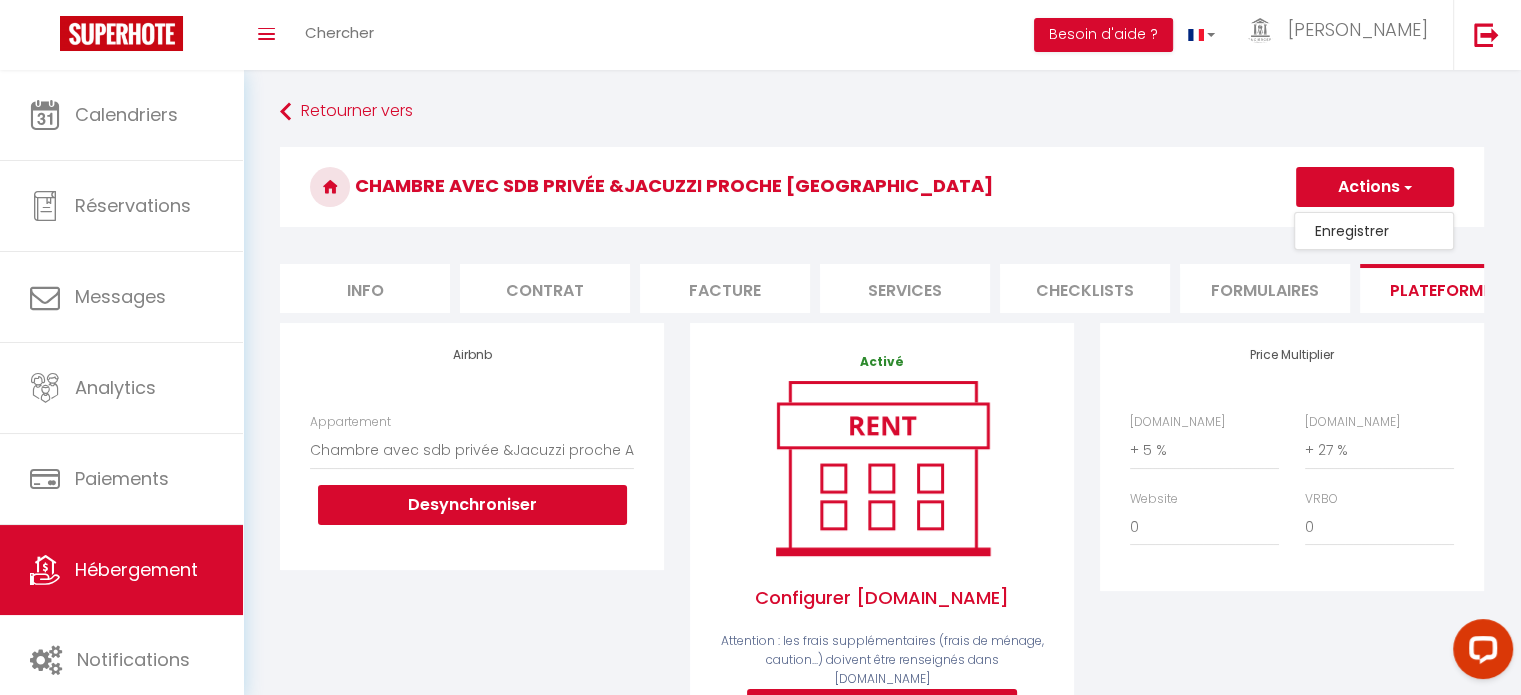 click on "Enregistrer" at bounding box center (1374, 231) 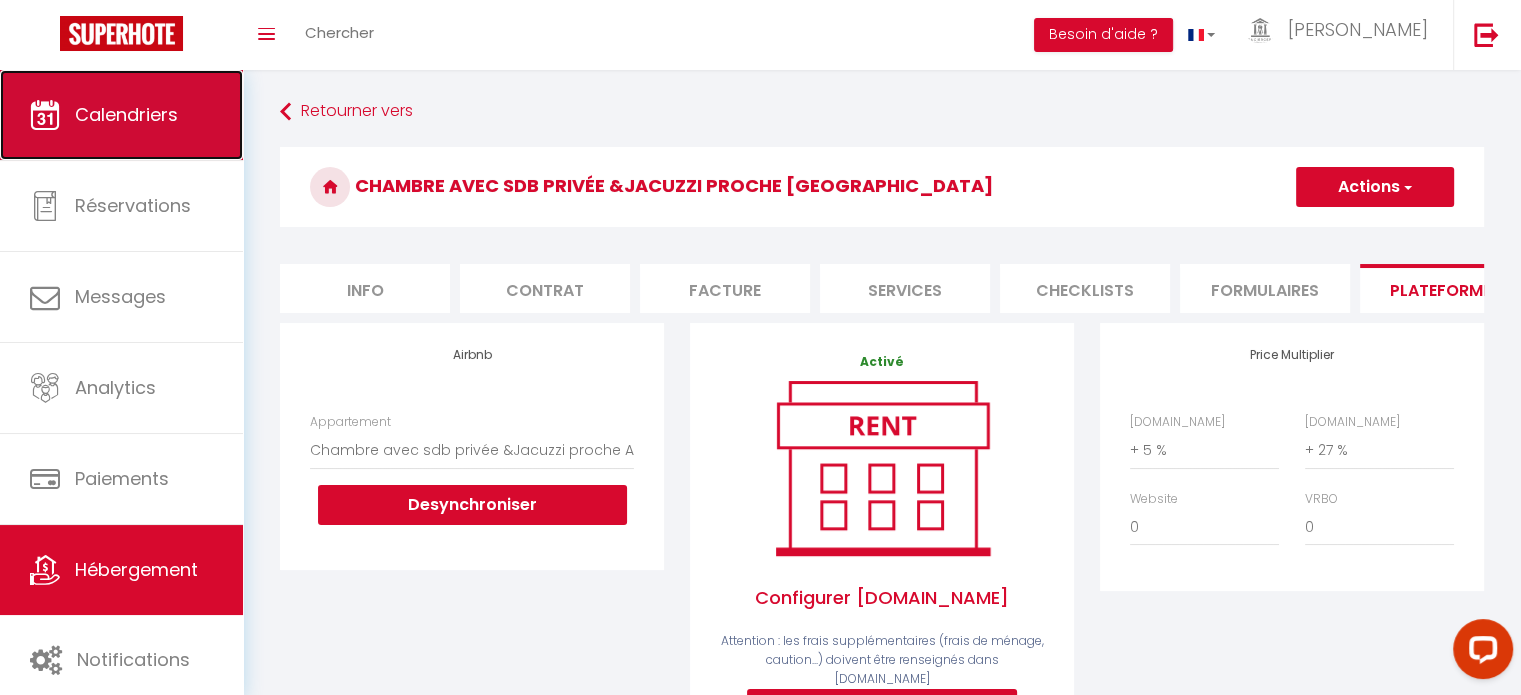click on "Calendriers" at bounding box center [121, 115] 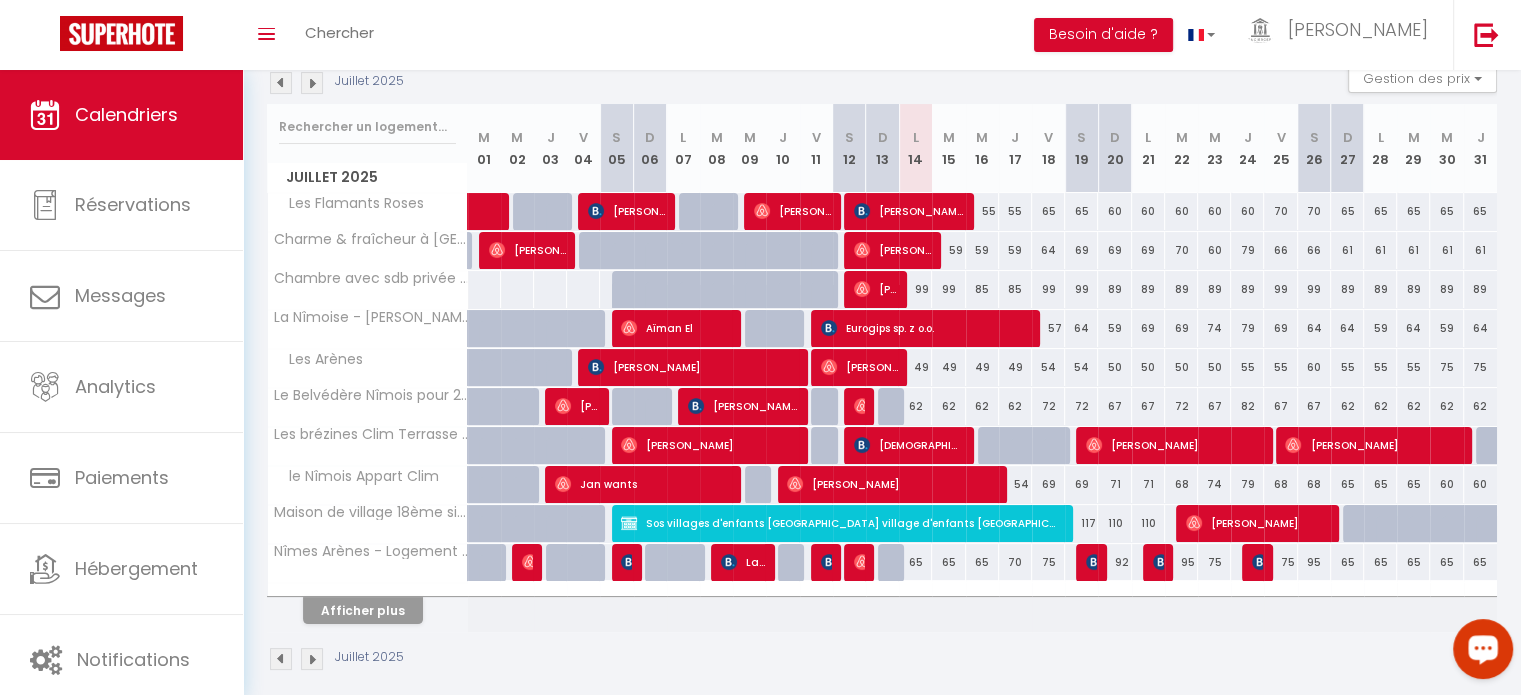 scroll, scrollTop: 240, scrollLeft: 0, axis: vertical 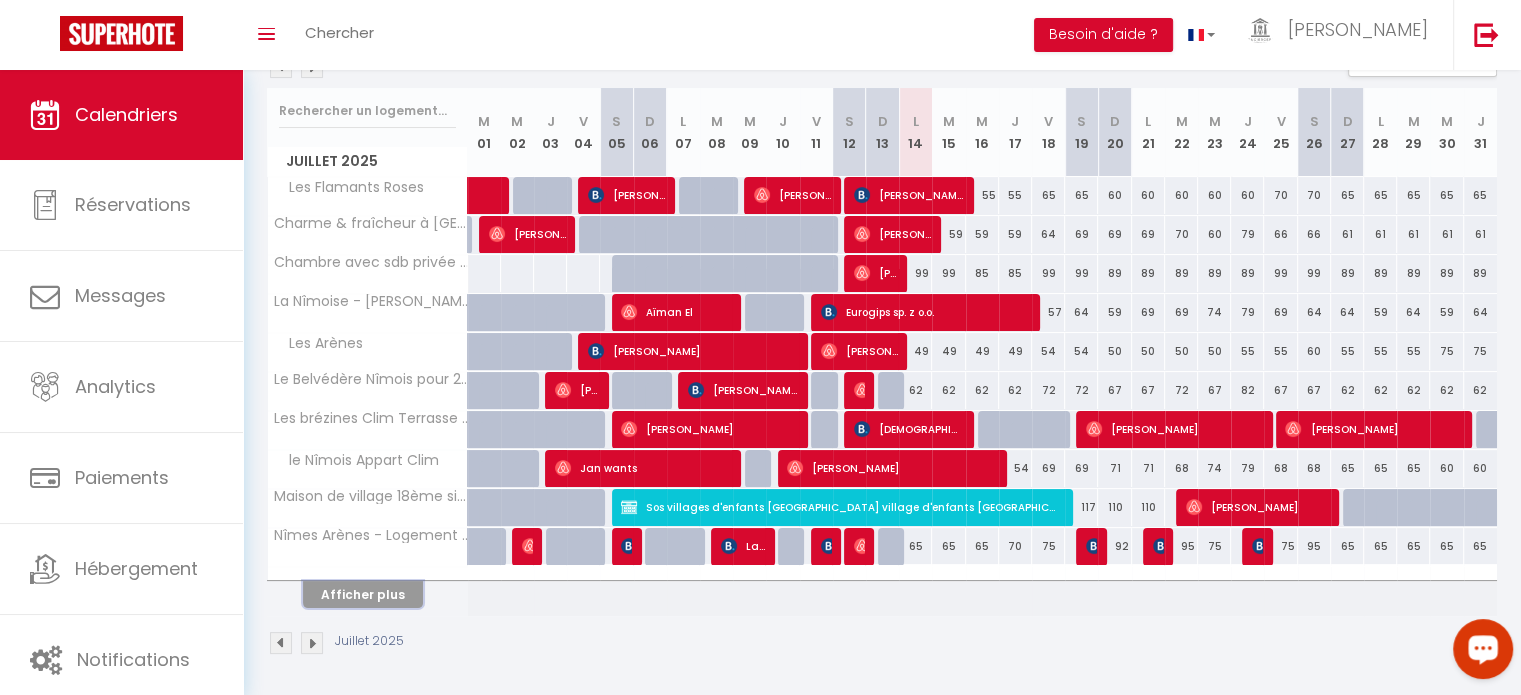 click on "Afficher plus" at bounding box center [363, 594] 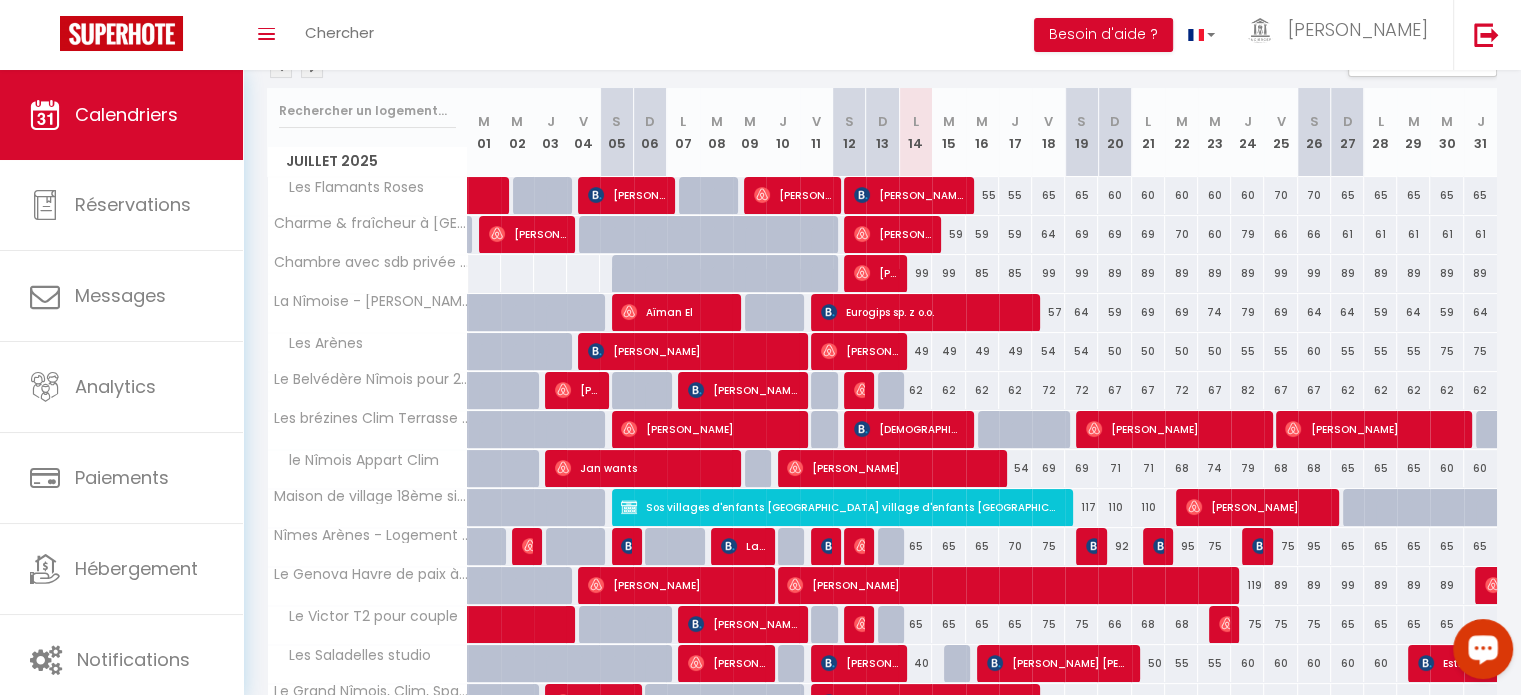 click on "99" at bounding box center (948, 273) 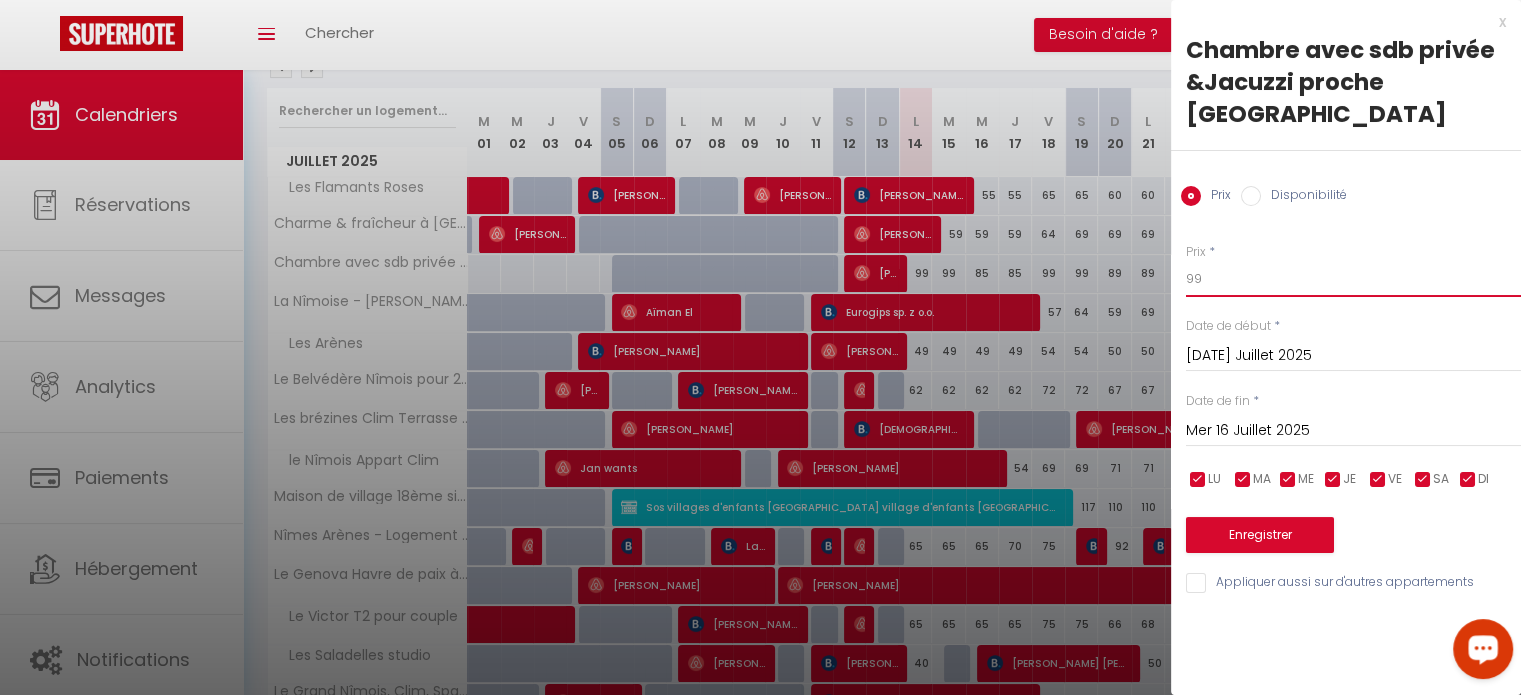click on "99" at bounding box center [1353, 279] 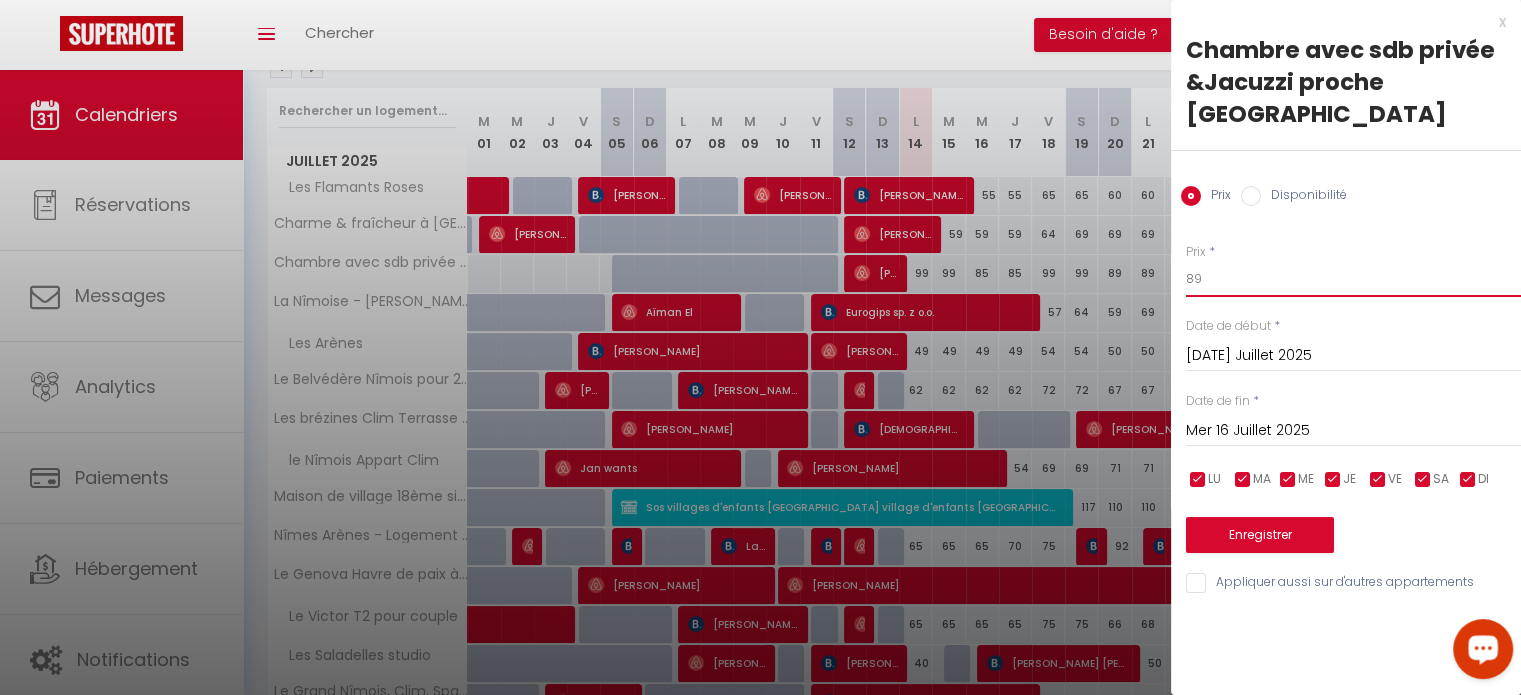 type on "89" 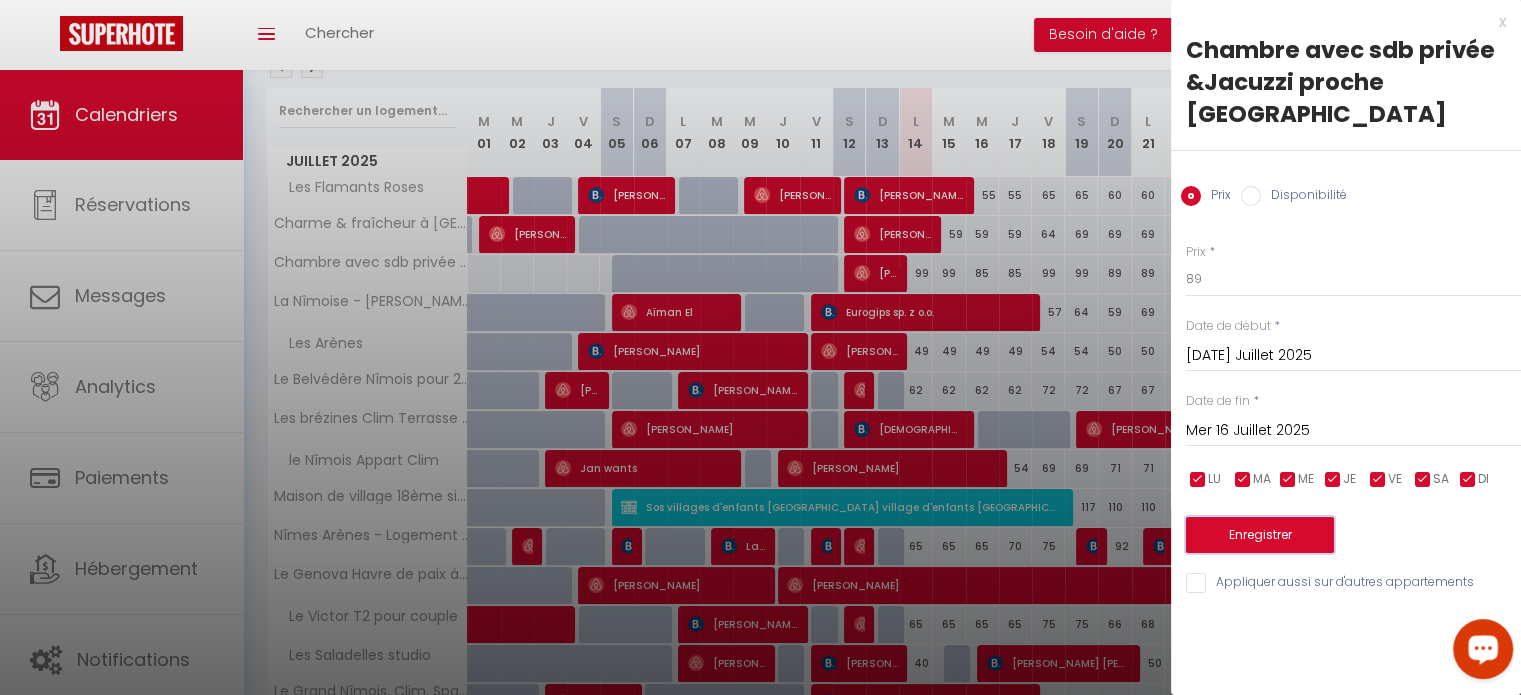 click on "Enregistrer" at bounding box center (1260, 535) 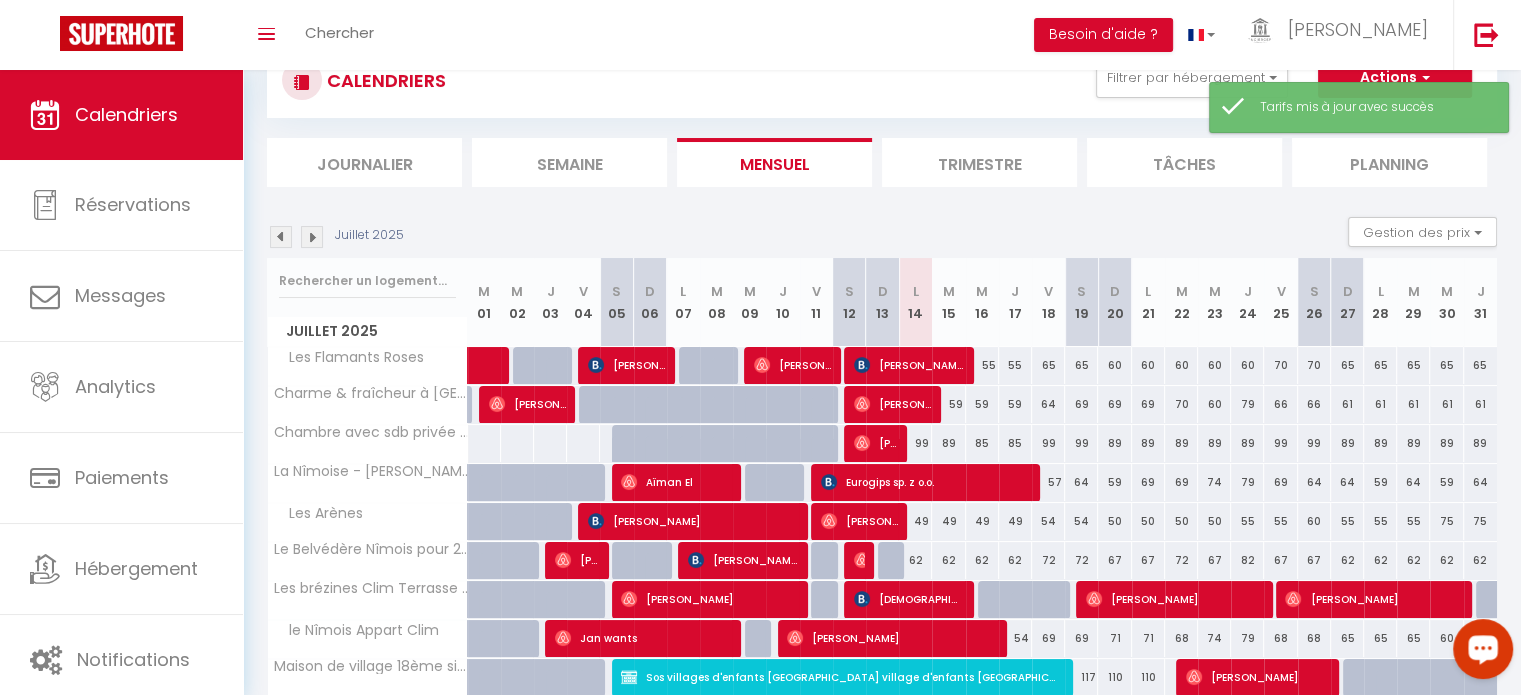 scroll, scrollTop: 240, scrollLeft: 0, axis: vertical 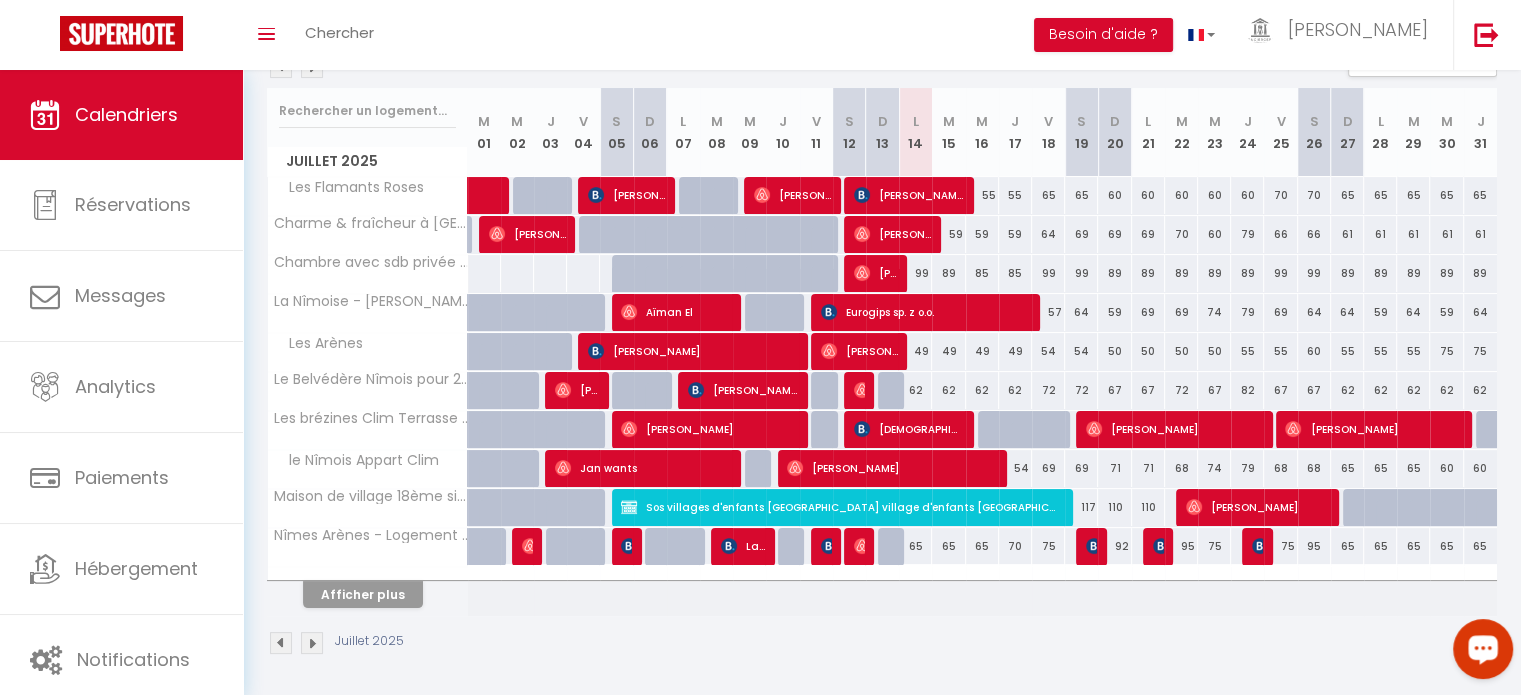 click on "85" at bounding box center [982, 273] 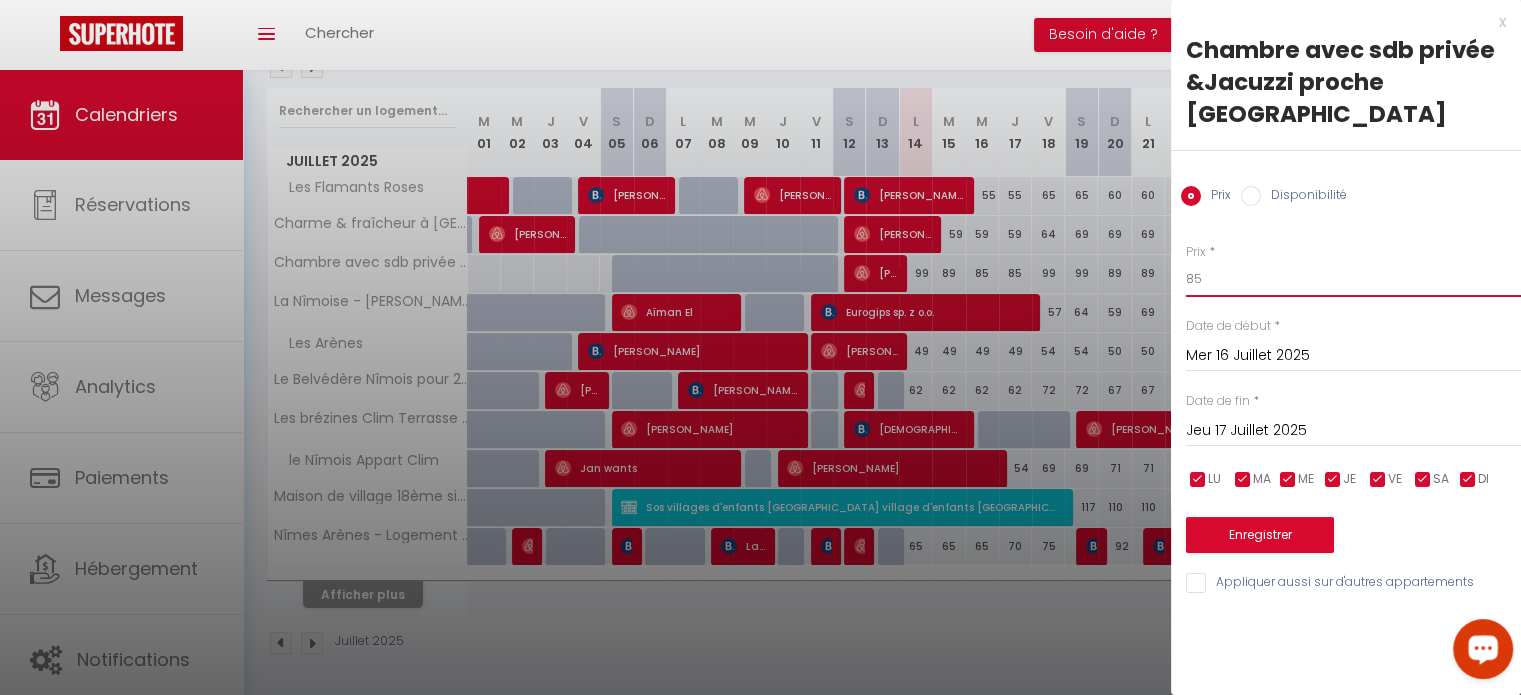click on "85" at bounding box center (1353, 279) 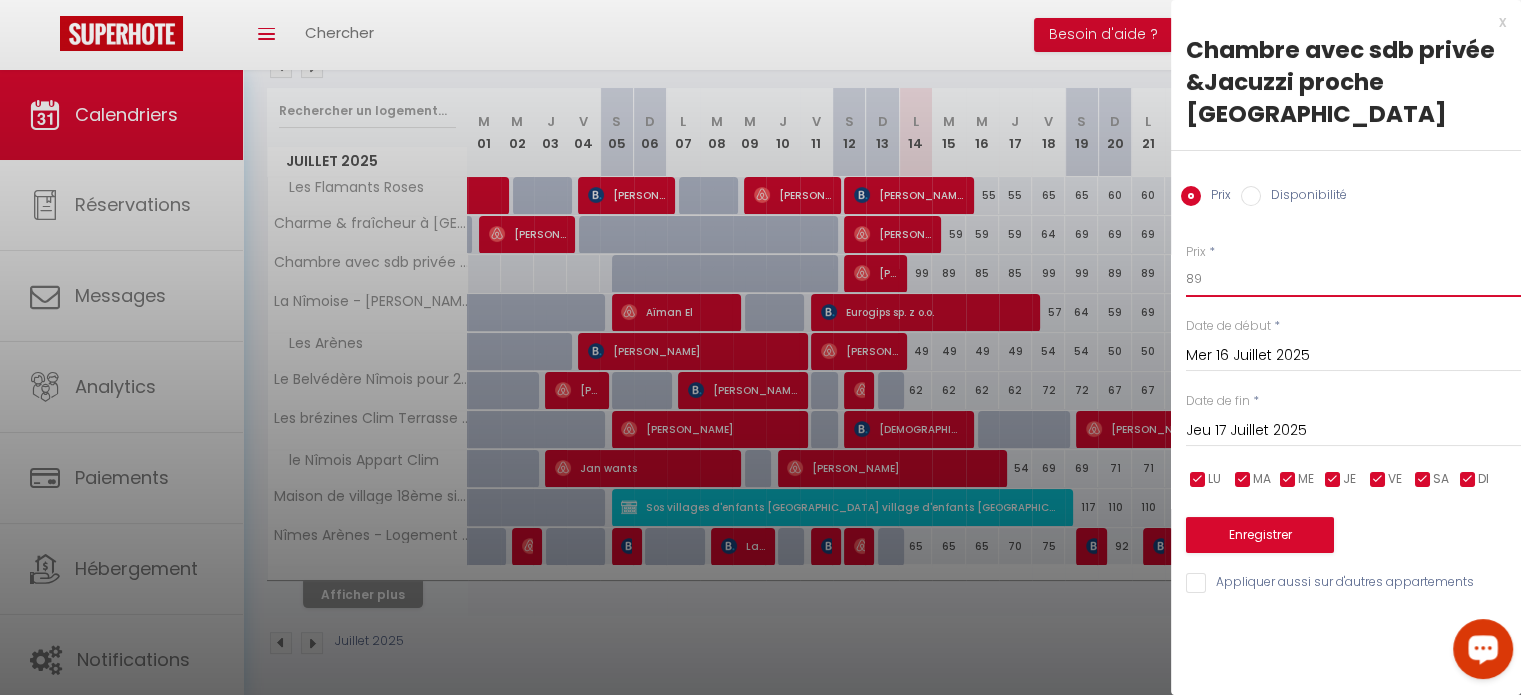 type on "89" 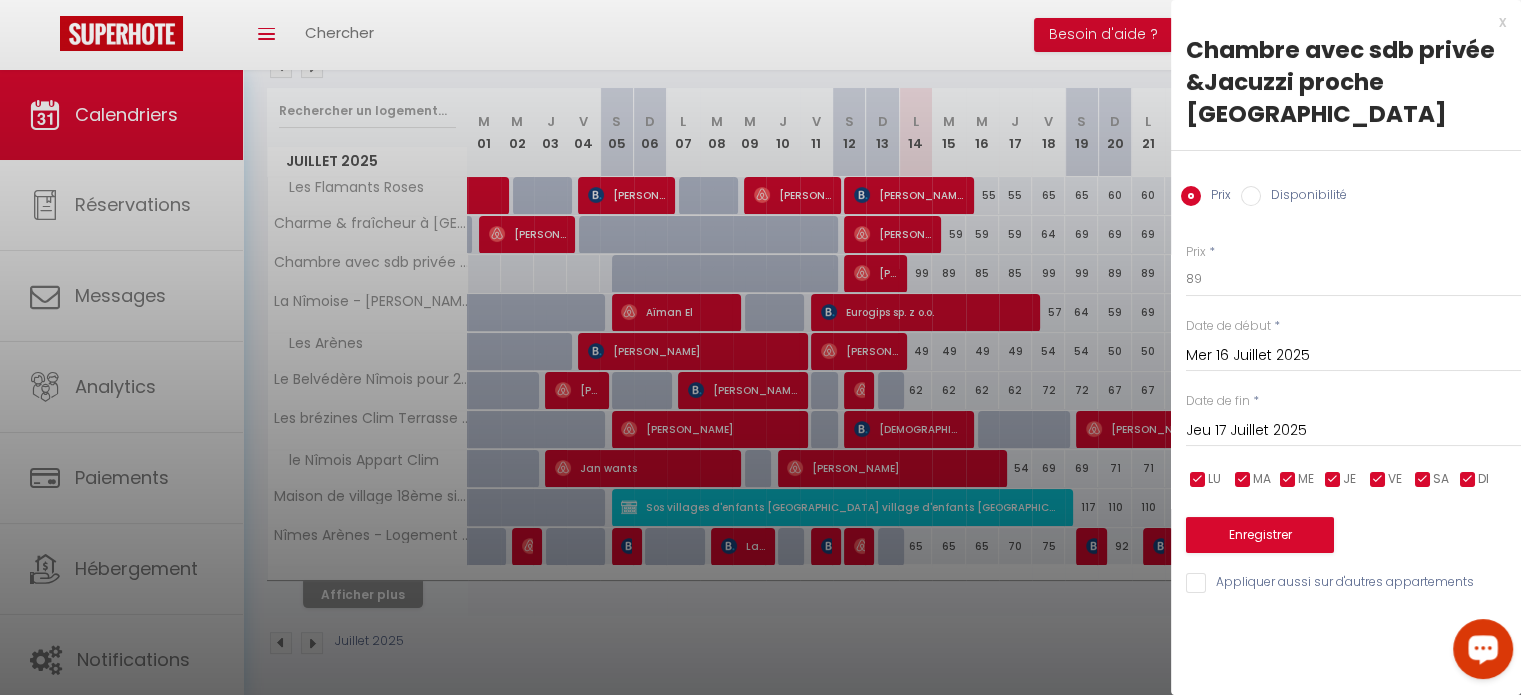 click on "Jeu 17 Juillet 2025" at bounding box center [1353, 431] 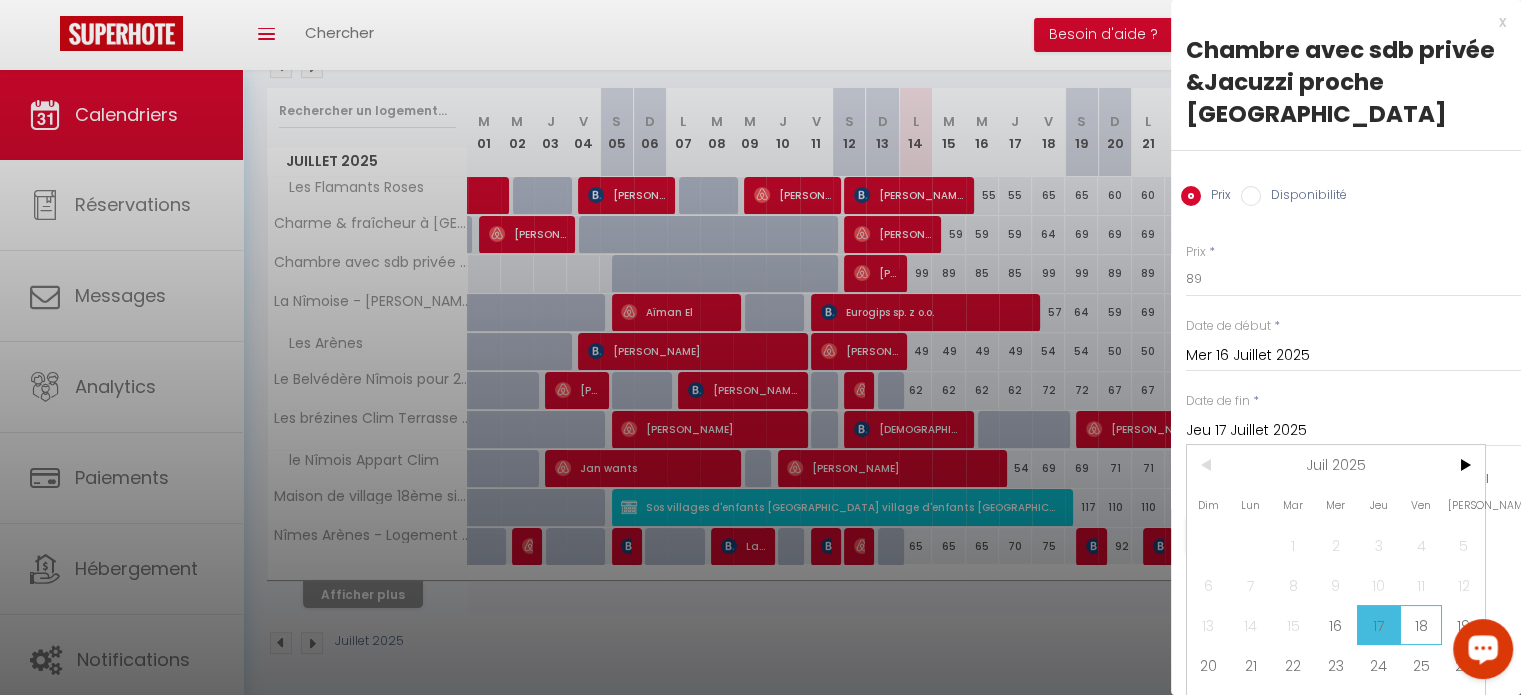 click on "18" at bounding box center (1421, 625) 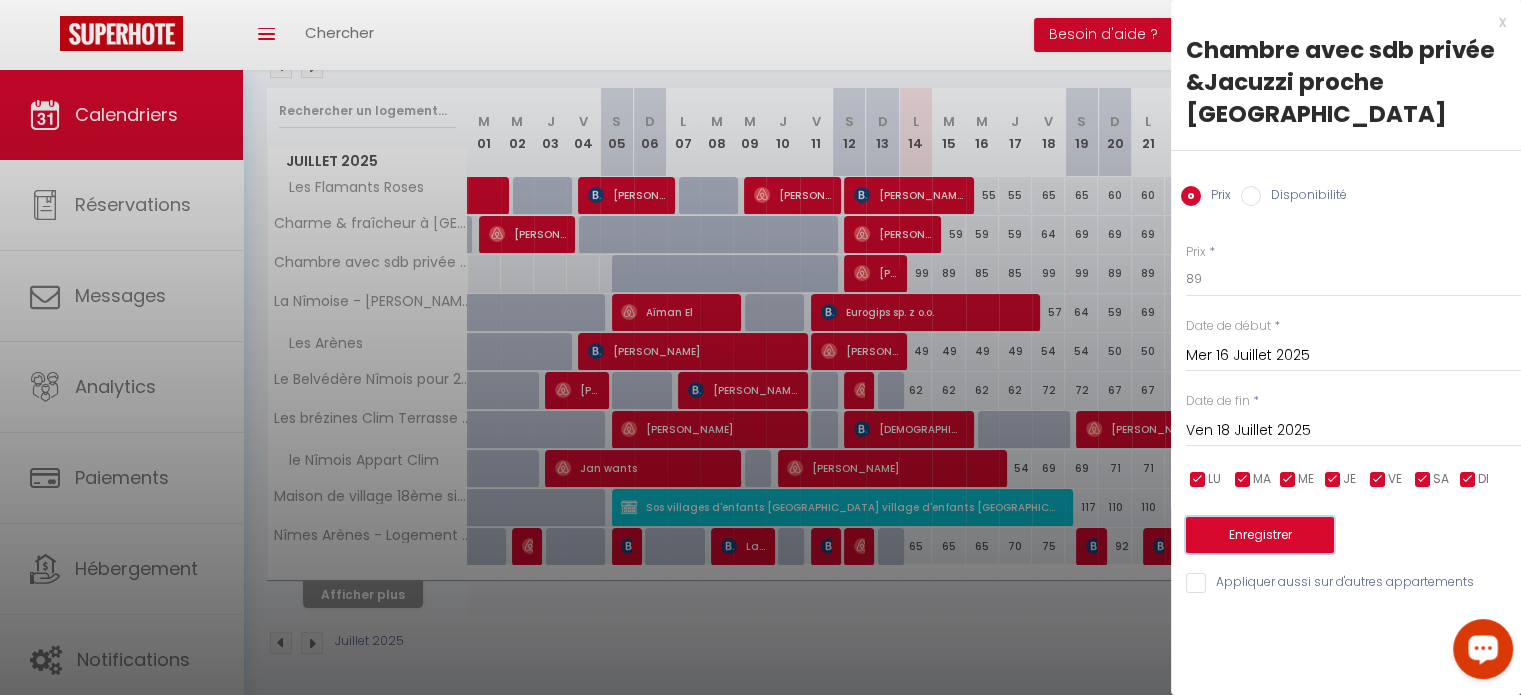 click on "Enregistrer" at bounding box center [1260, 535] 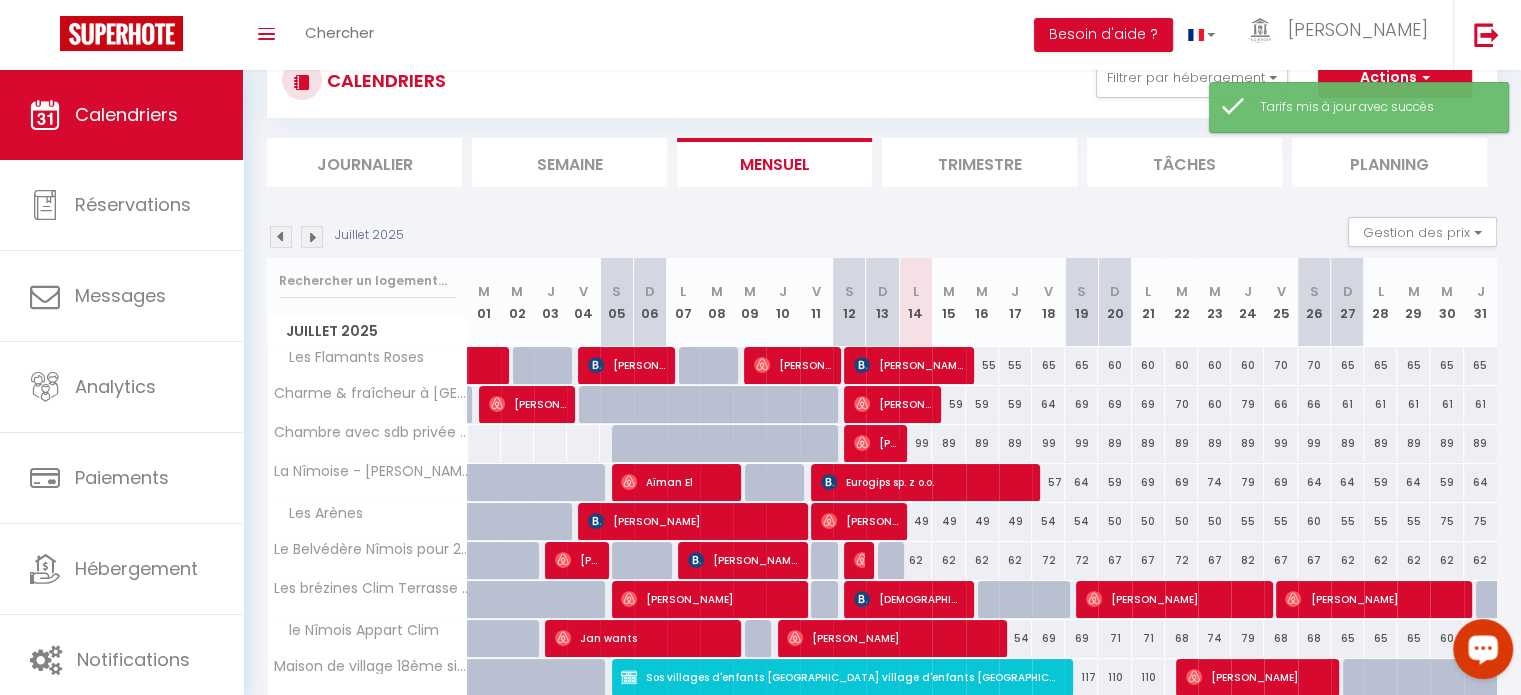 scroll, scrollTop: 240, scrollLeft: 0, axis: vertical 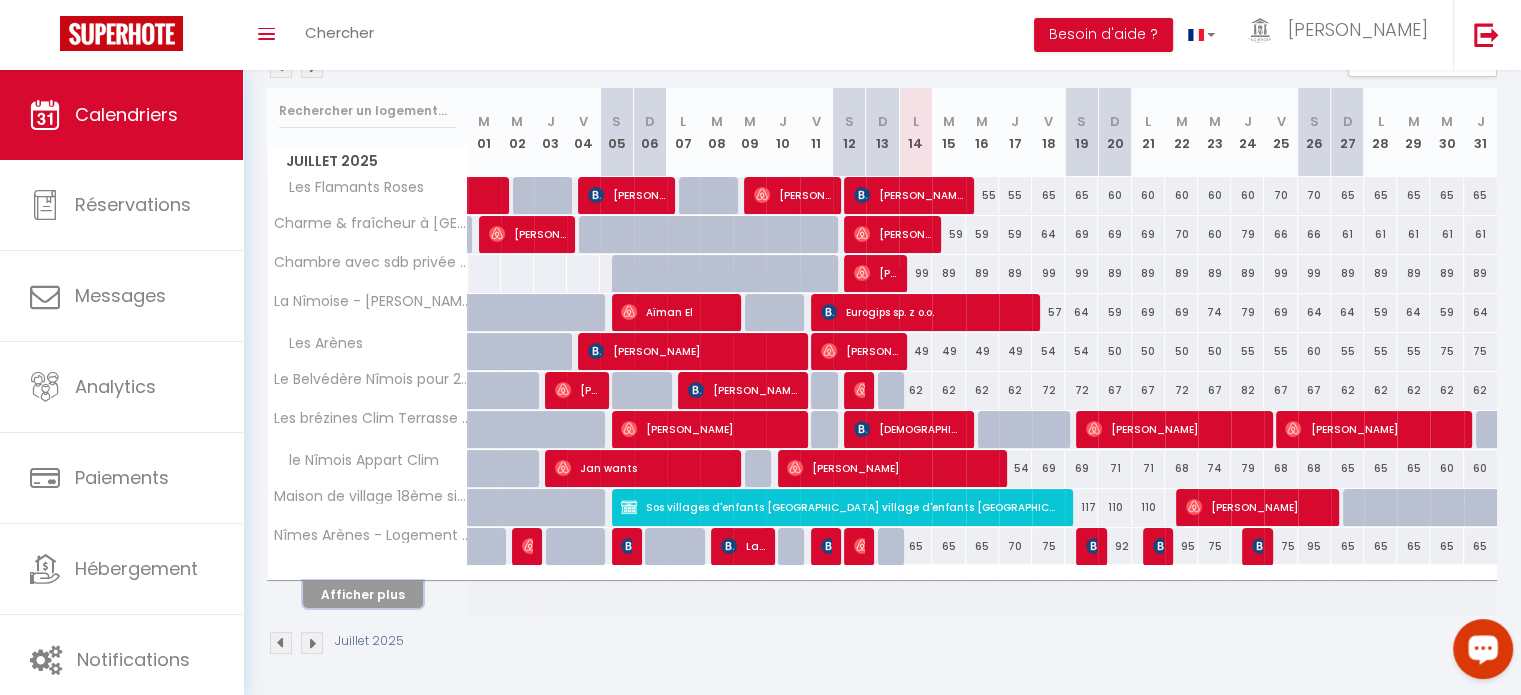 click on "Afficher plus" at bounding box center [363, 594] 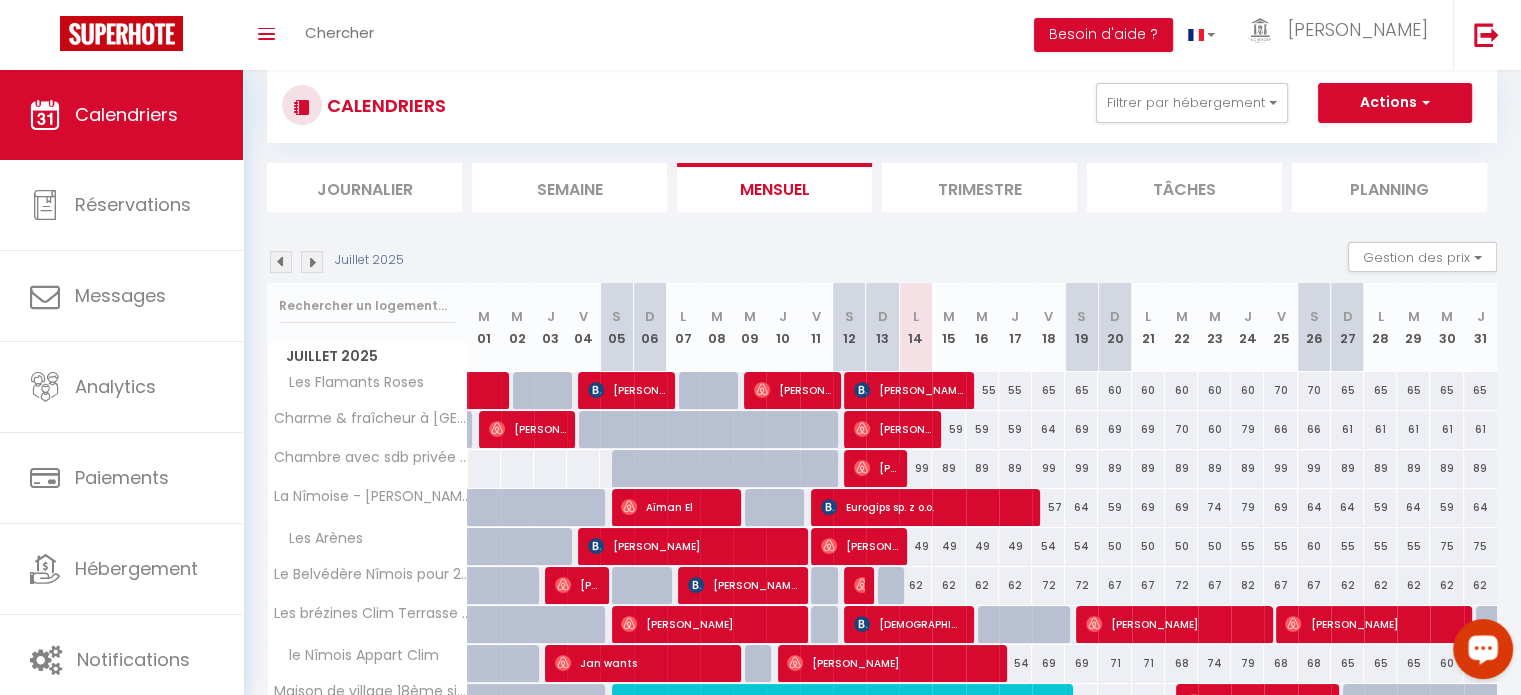 scroll, scrollTop: 40, scrollLeft: 0, axis: vertical 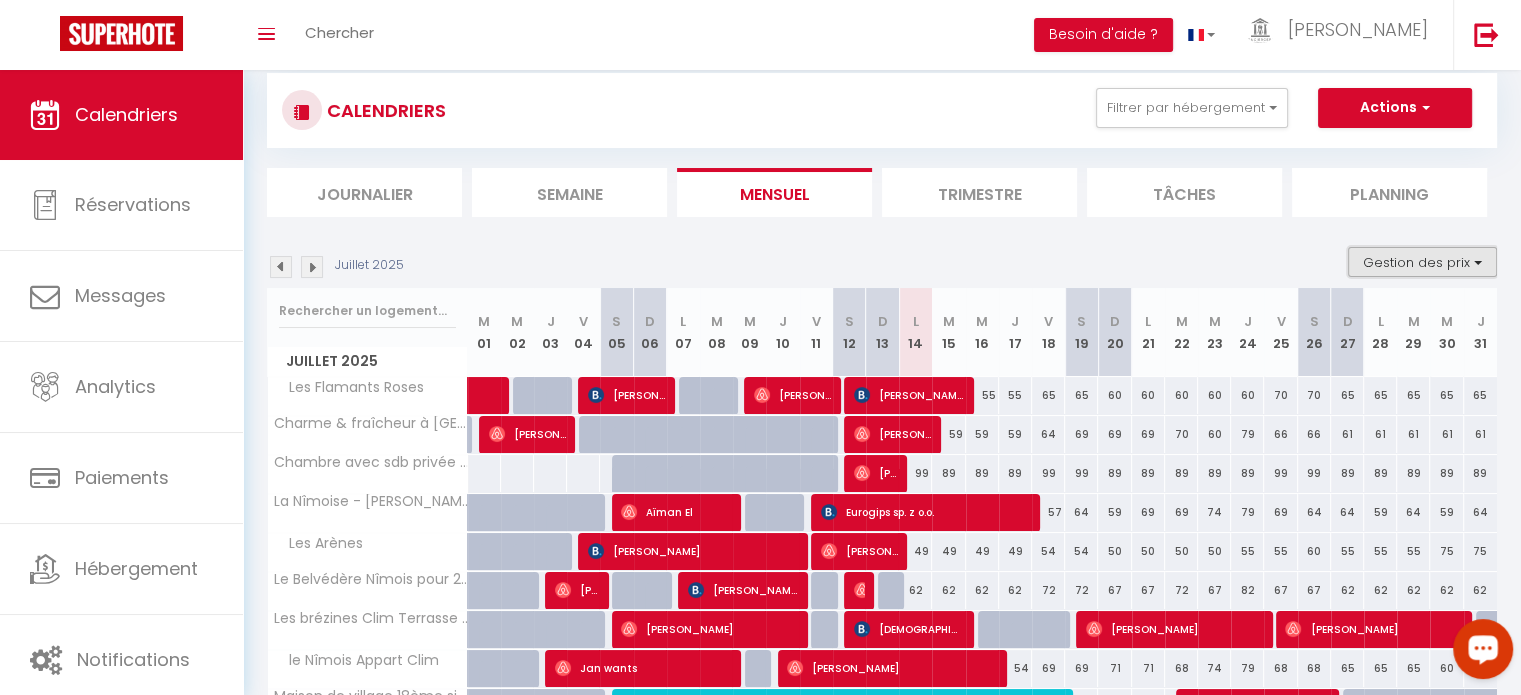 click on "Gestion des prix" at bounding box center [1422, 262] 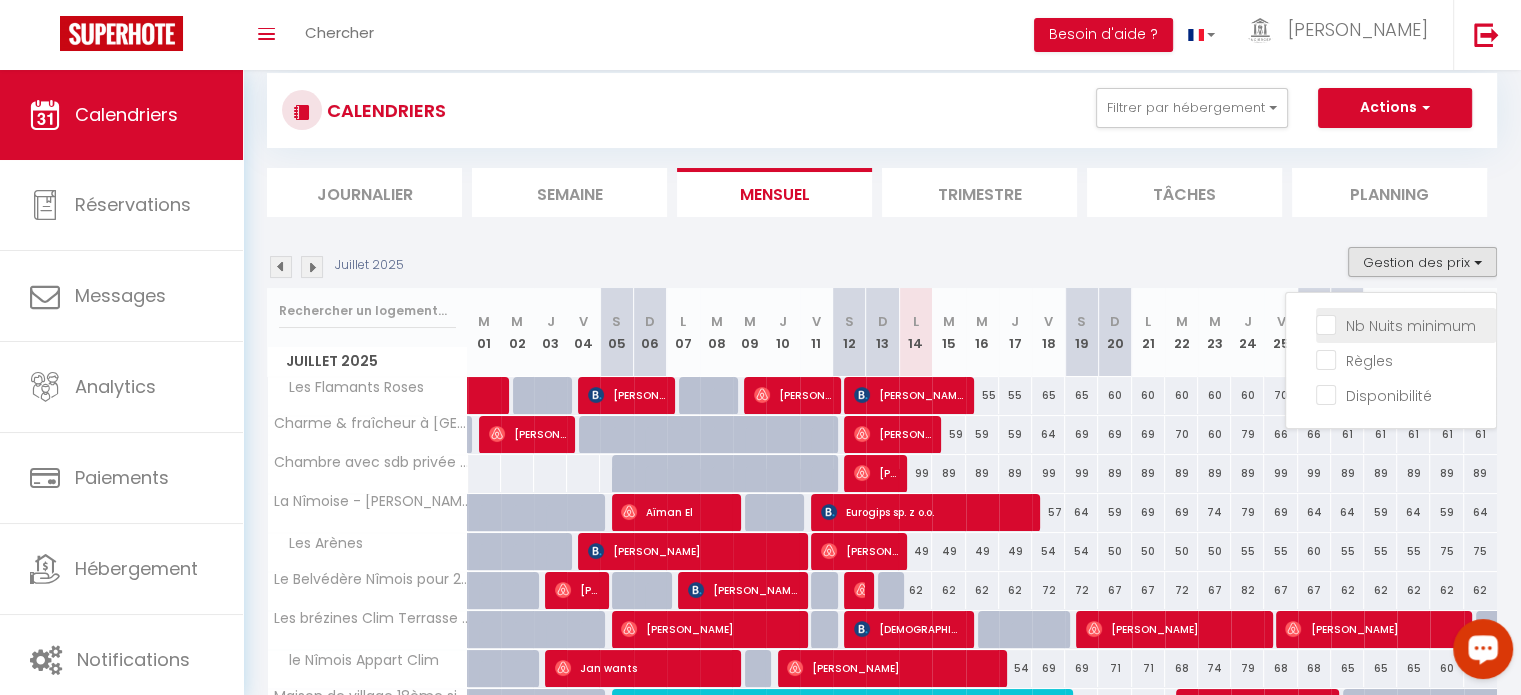 click on "Nb Nuits minimum" at bounding box center [1406, 324] 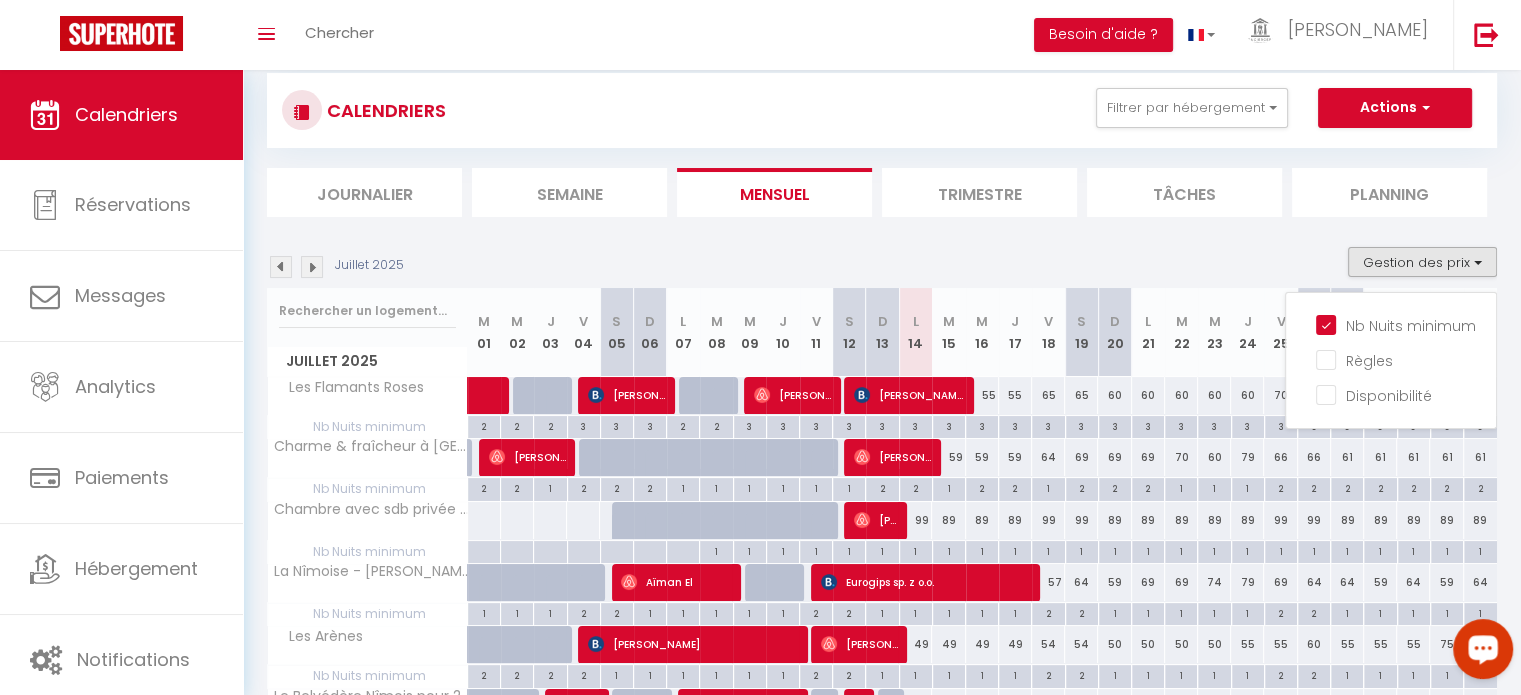 scroll, scrollTop: 80, scrollLeft: 0, axis: vertical 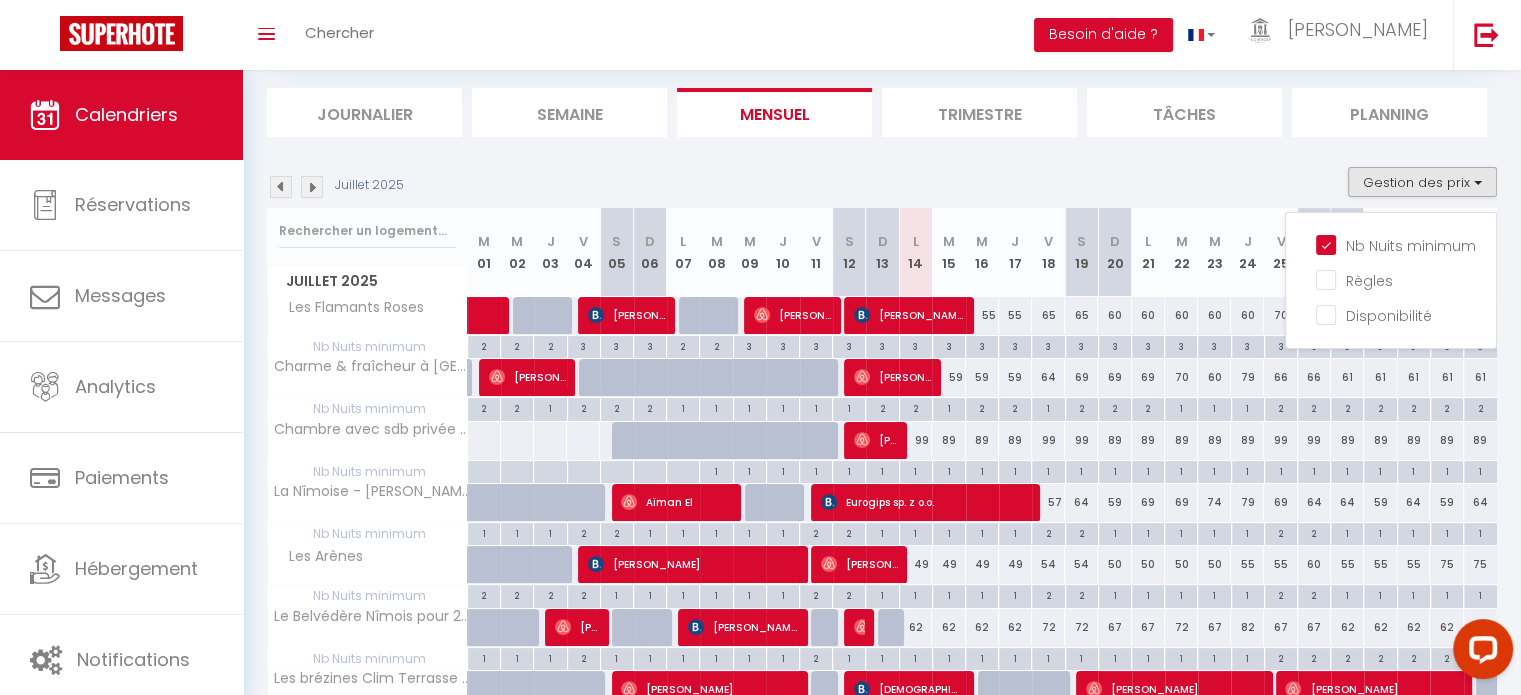 click on "1" at bounding box center (916, 657) 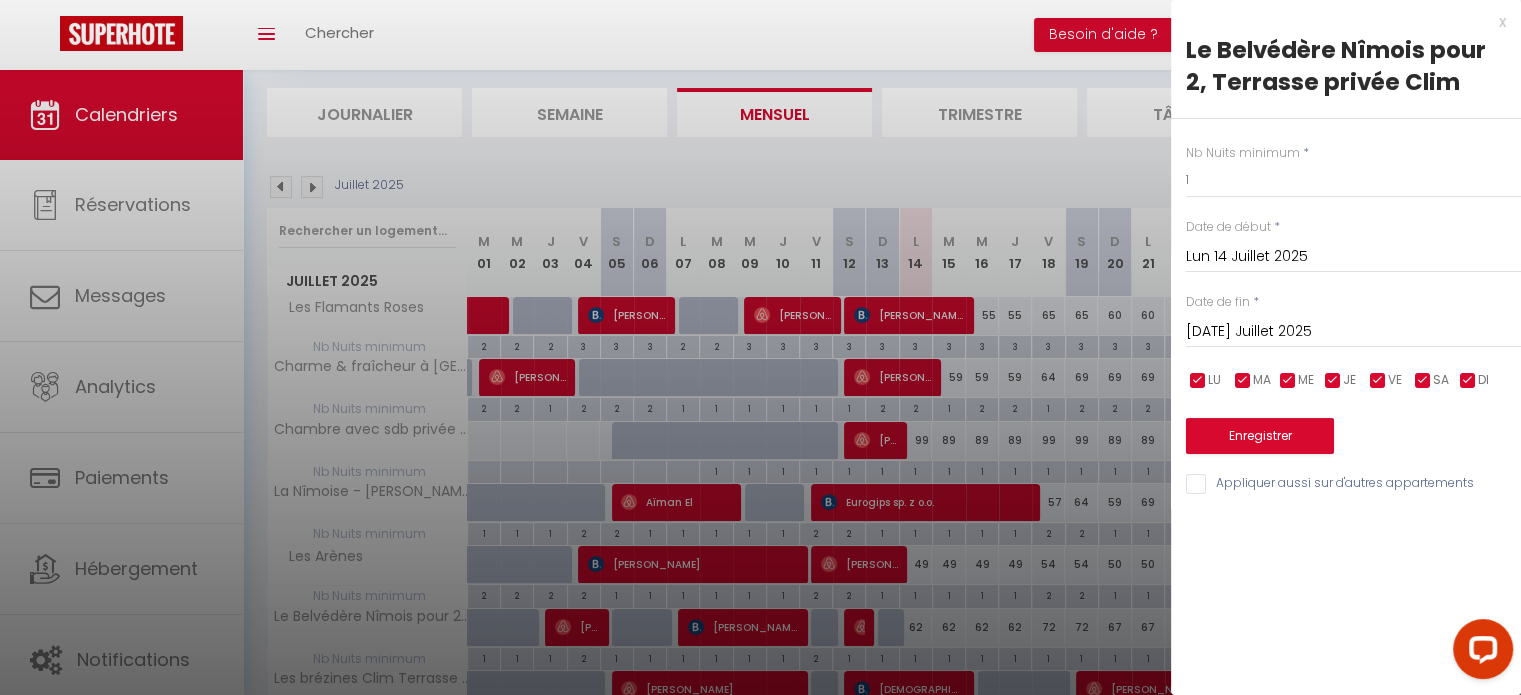 click at bounding box center [760, 347] 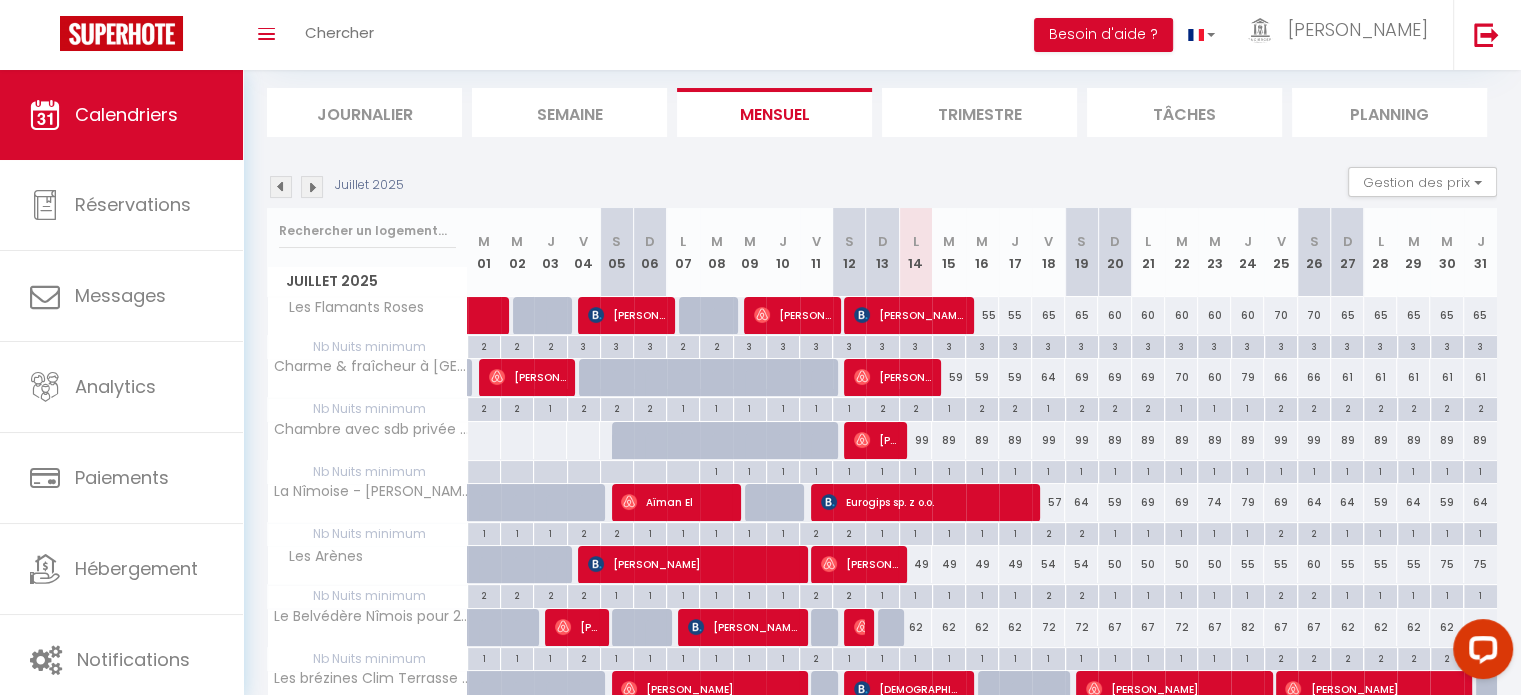 click on "1" at bounding box center (916, 657) 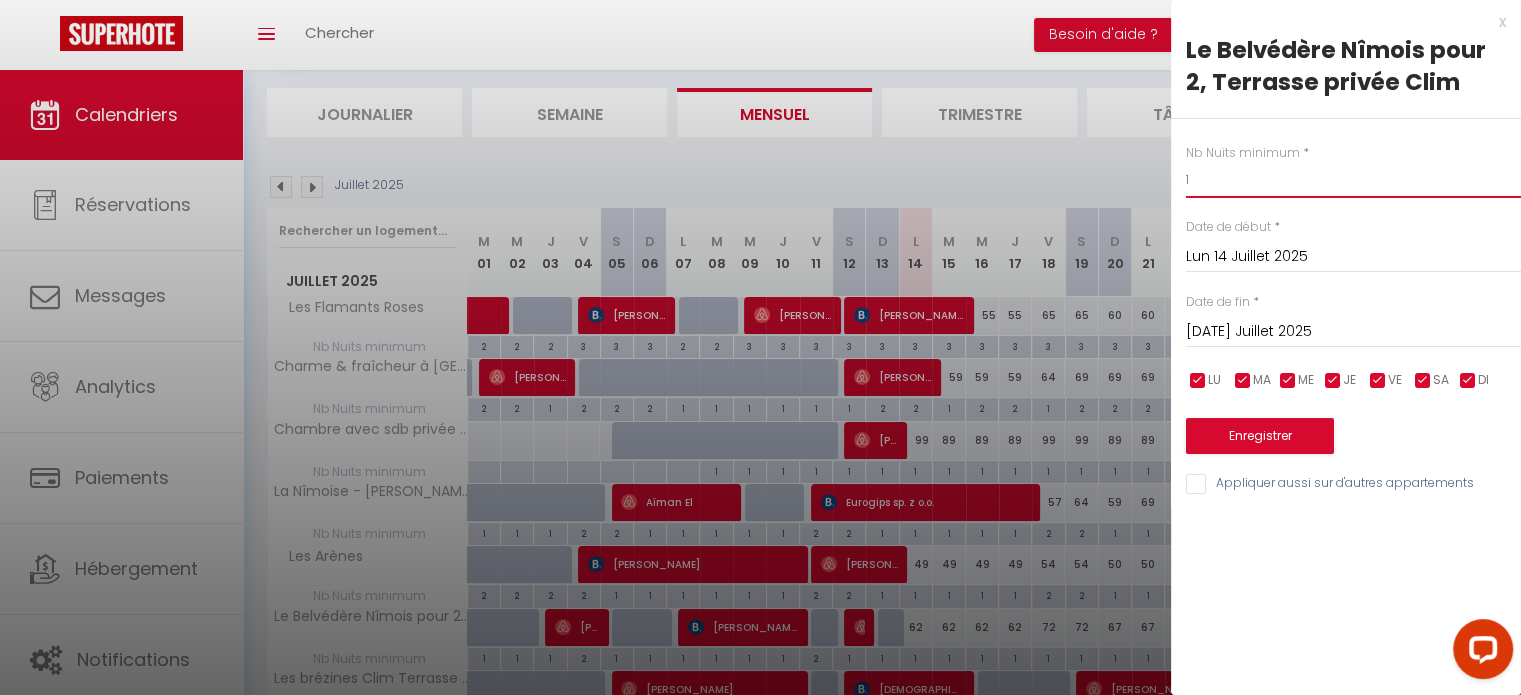 click on "1" at bounding box center (1353, 180) 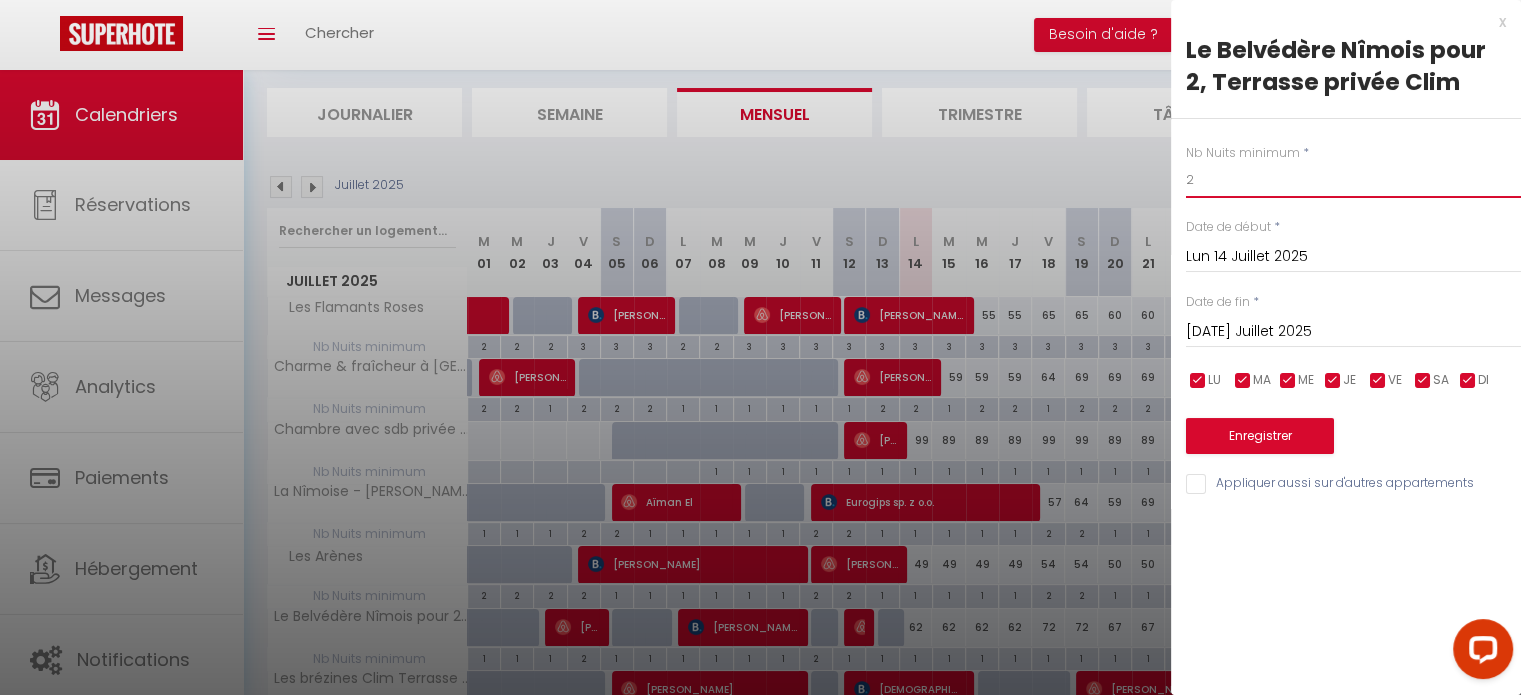 type on "2" 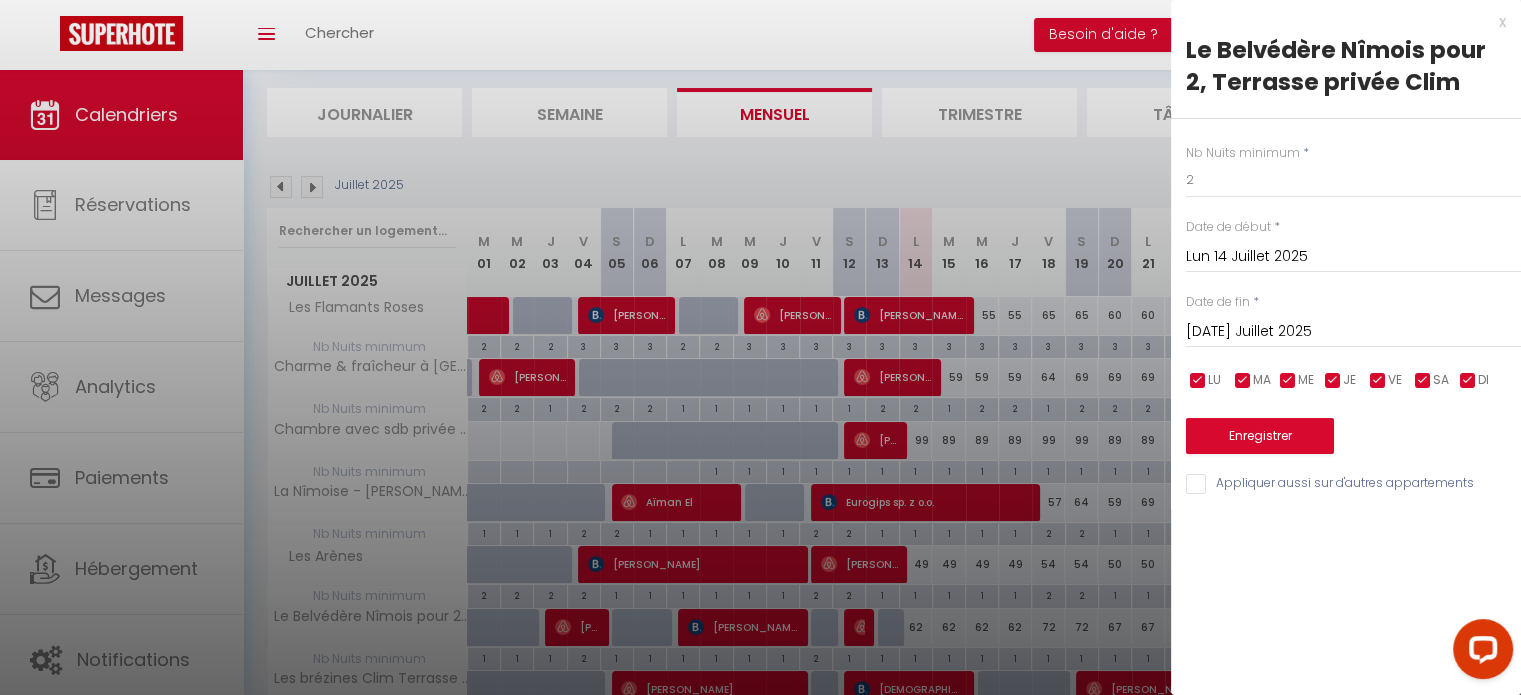 click on "[DATE] Juillet 2025" at bounding box center [1353, 332] 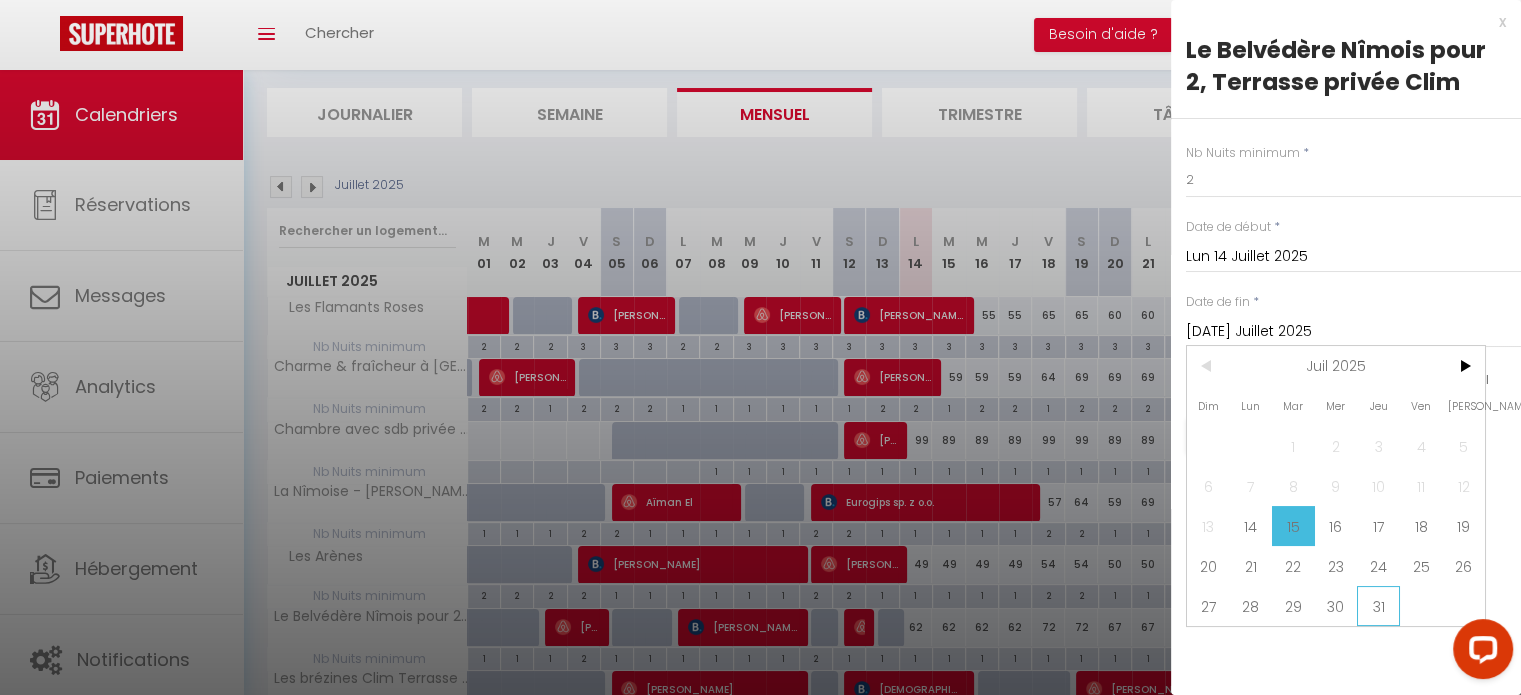 click on "31" at bounding box center [1378, 606] 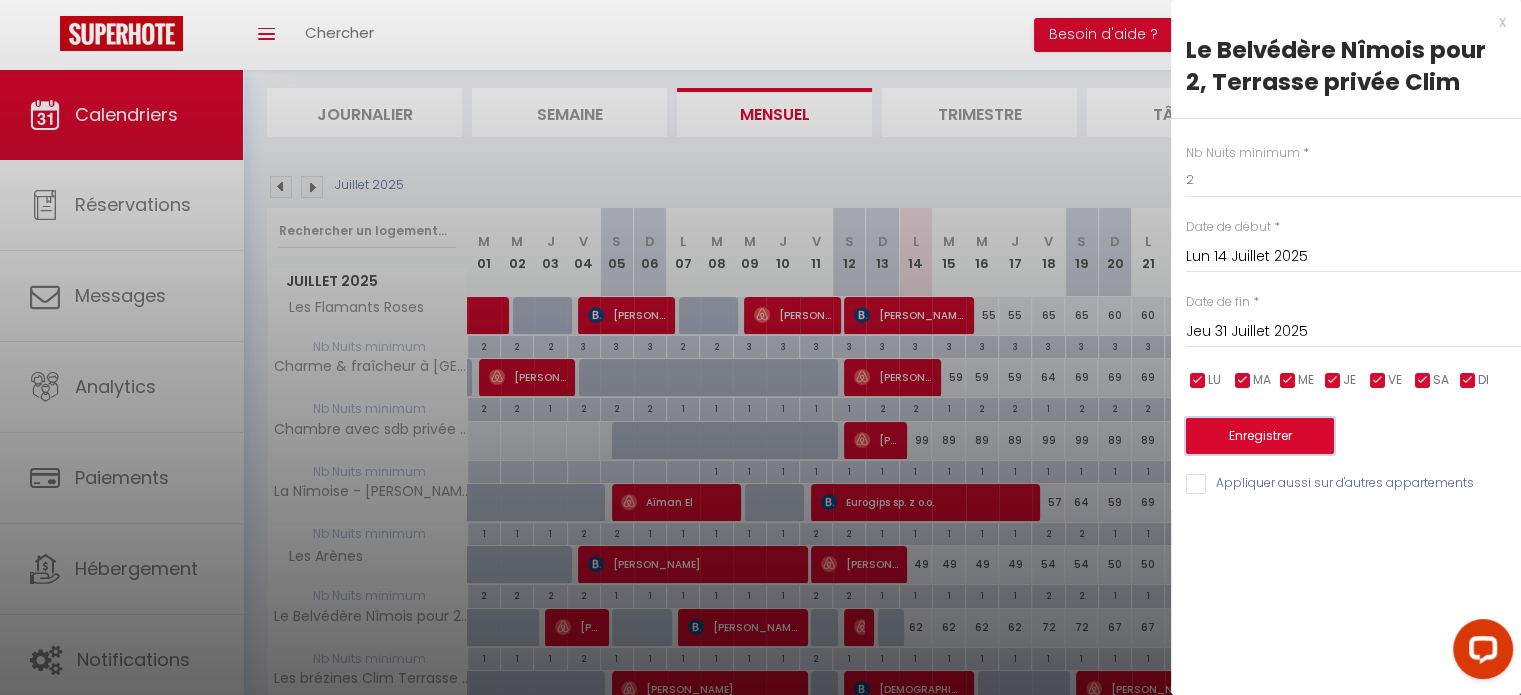 click on "Enregistrer" at bounding box center [1260, 436] 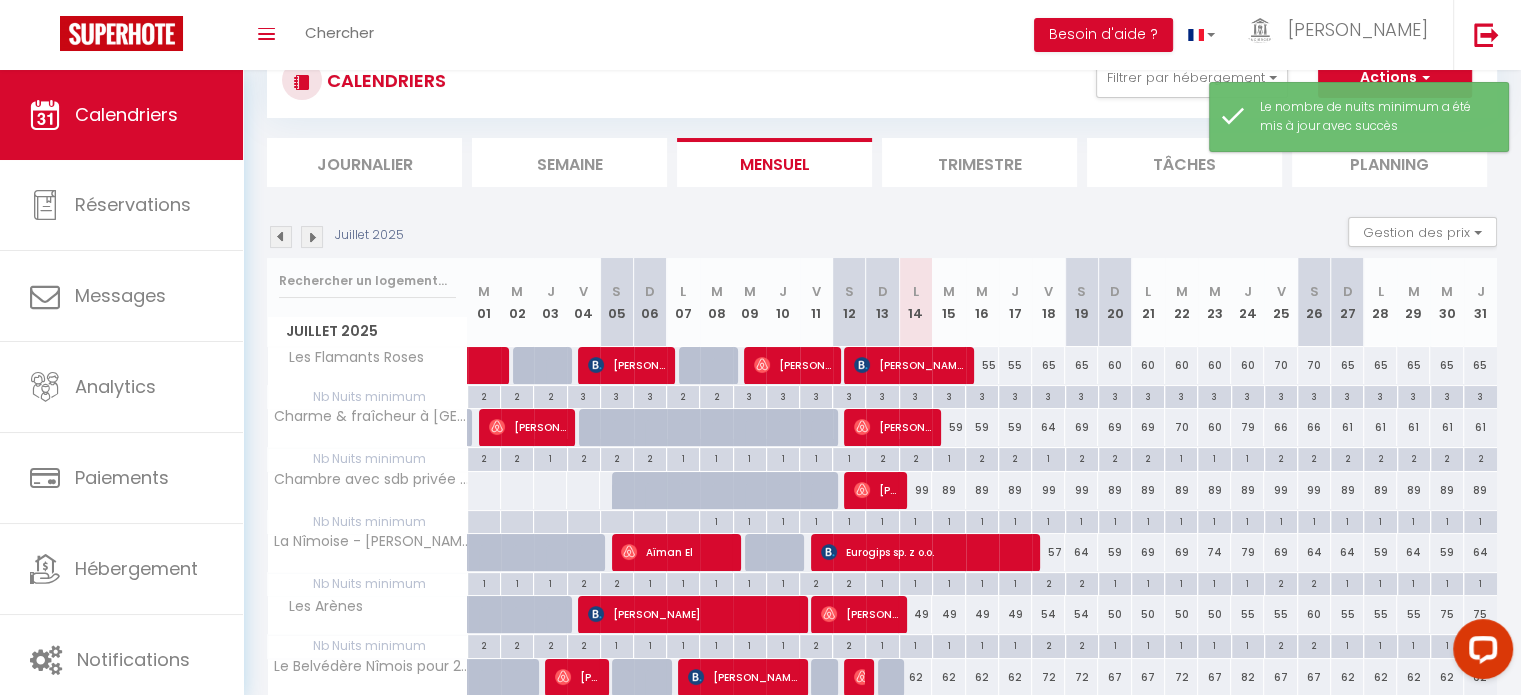 scroll, scrollTop: 120, scrollLeft: 0, axis: vertical 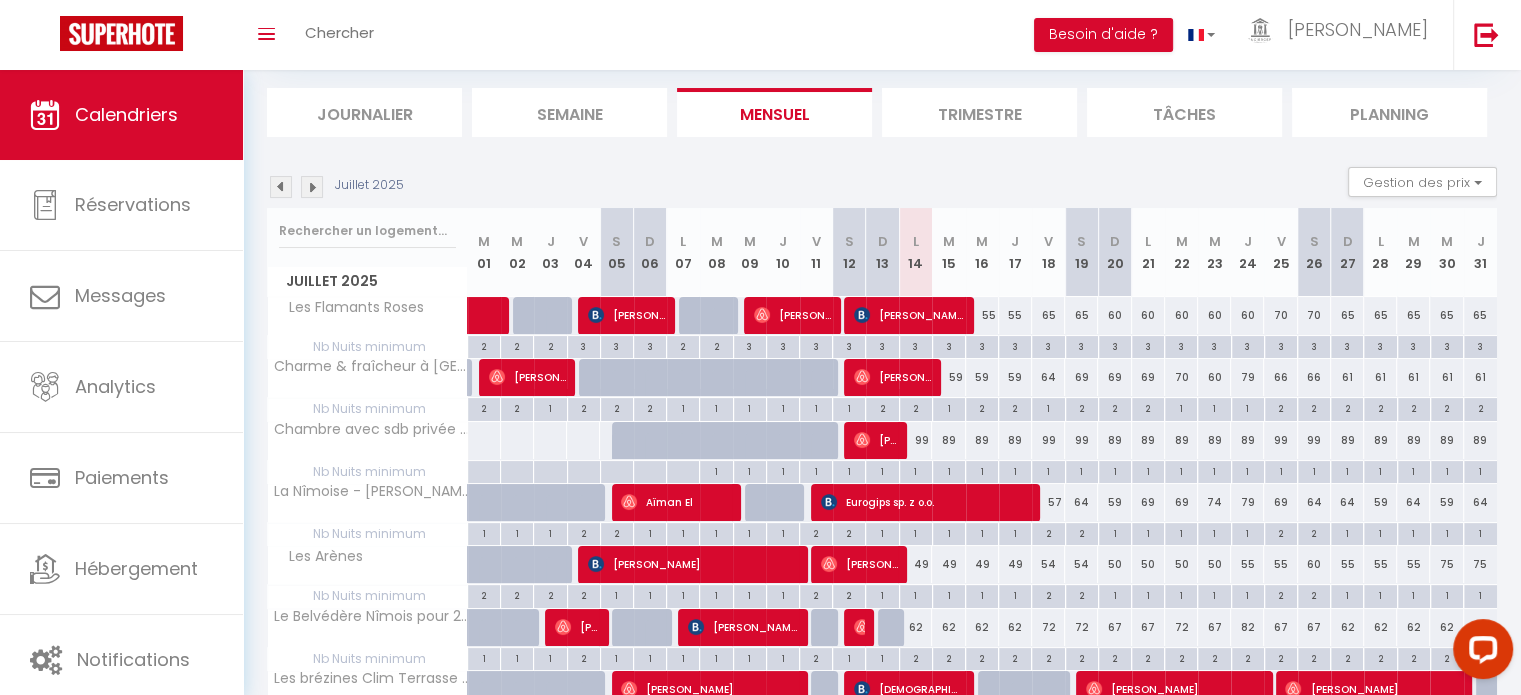 click on "72" at bounding box center [1181, 627] 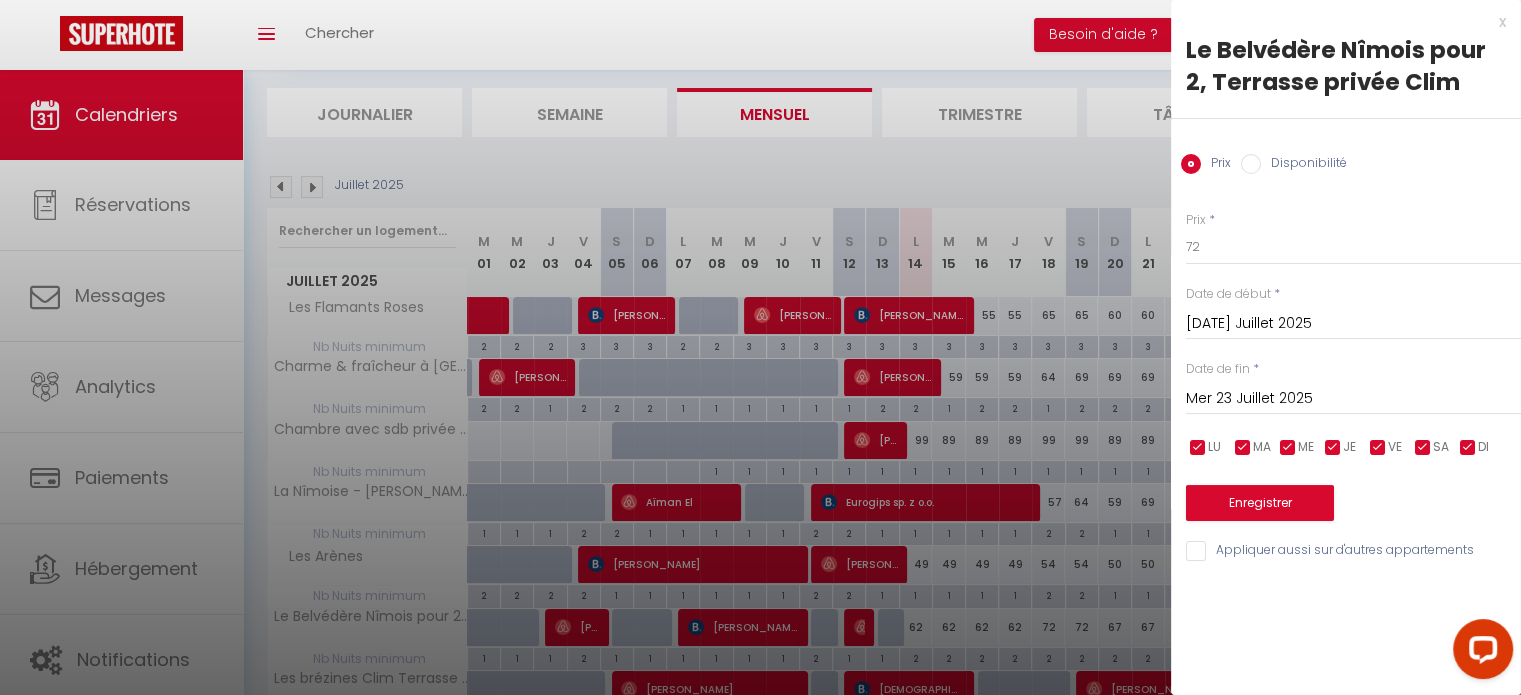 click on "x" at bounding box center [1338, 22] 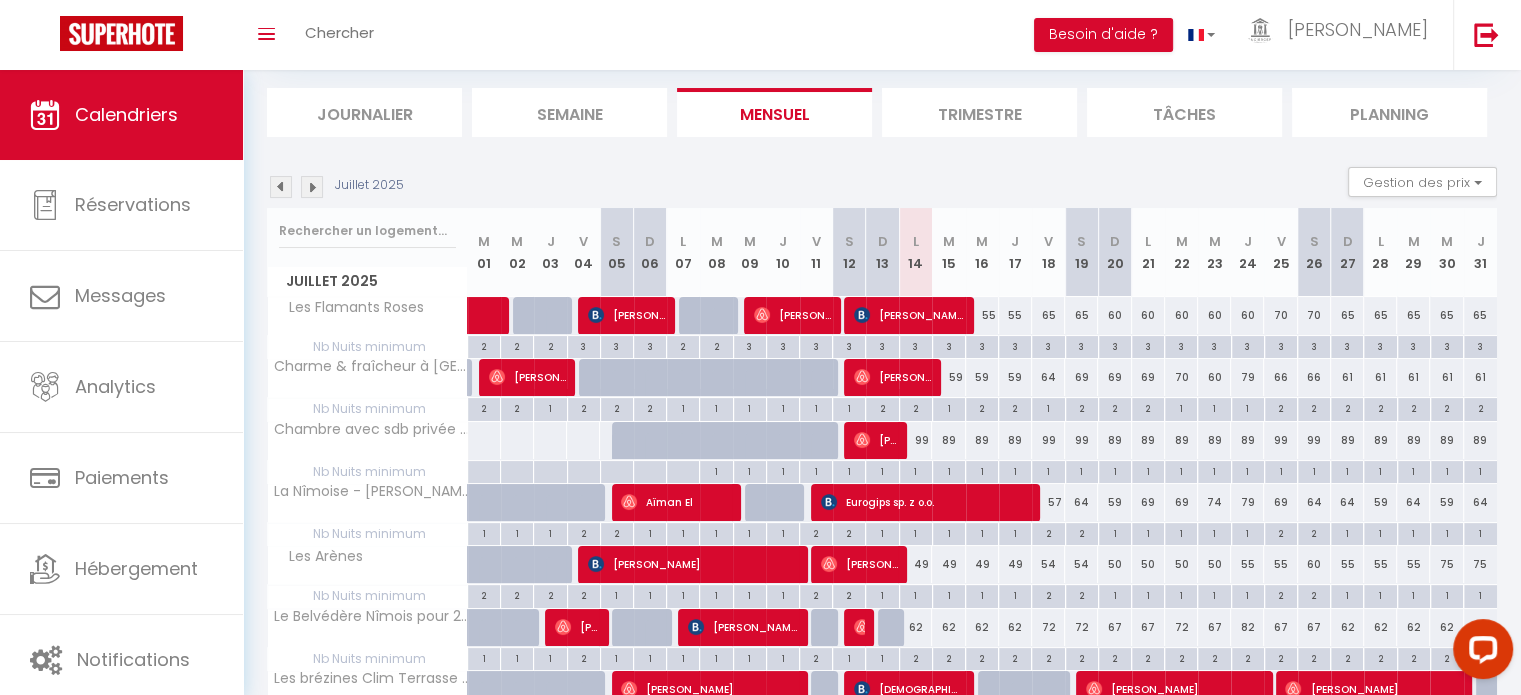 click on "2" at bounding box center [1082, 657] 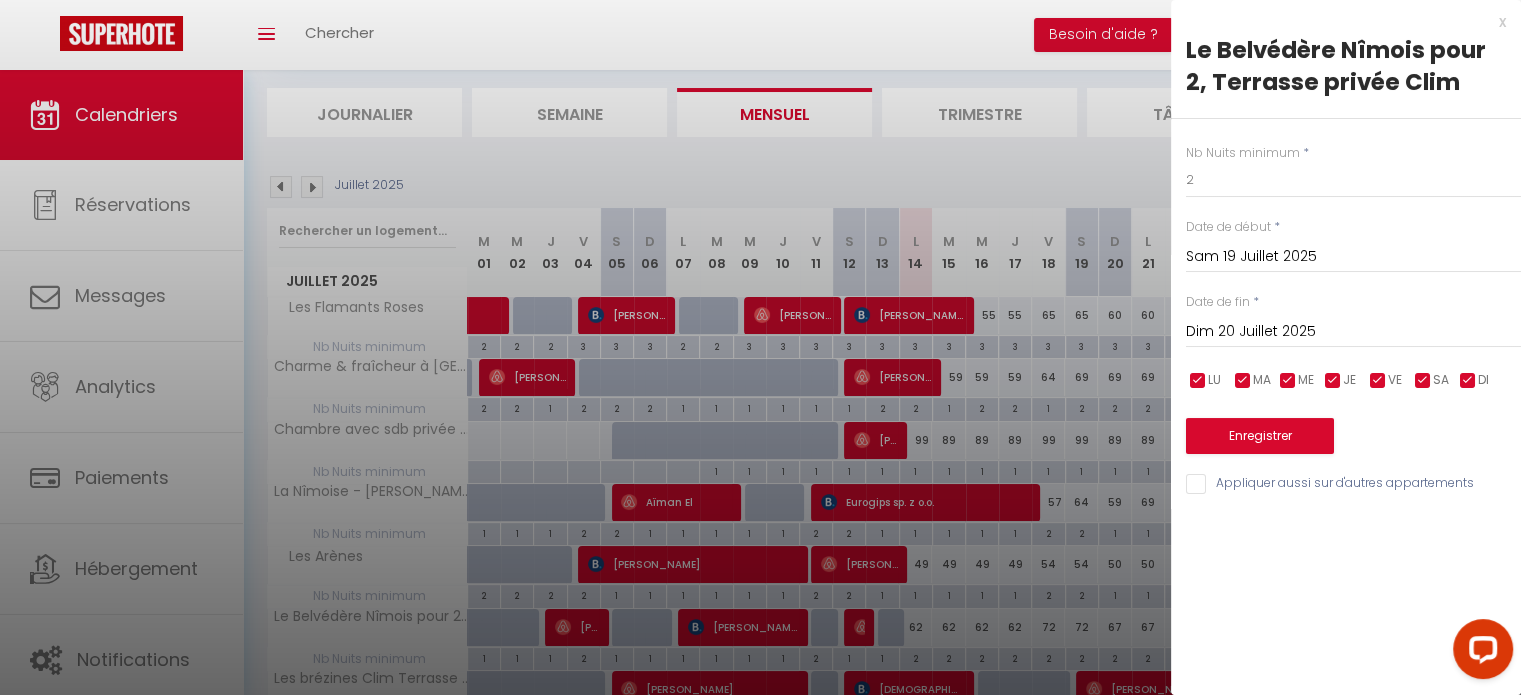 click on "x" at bounding box center (1338, 22) 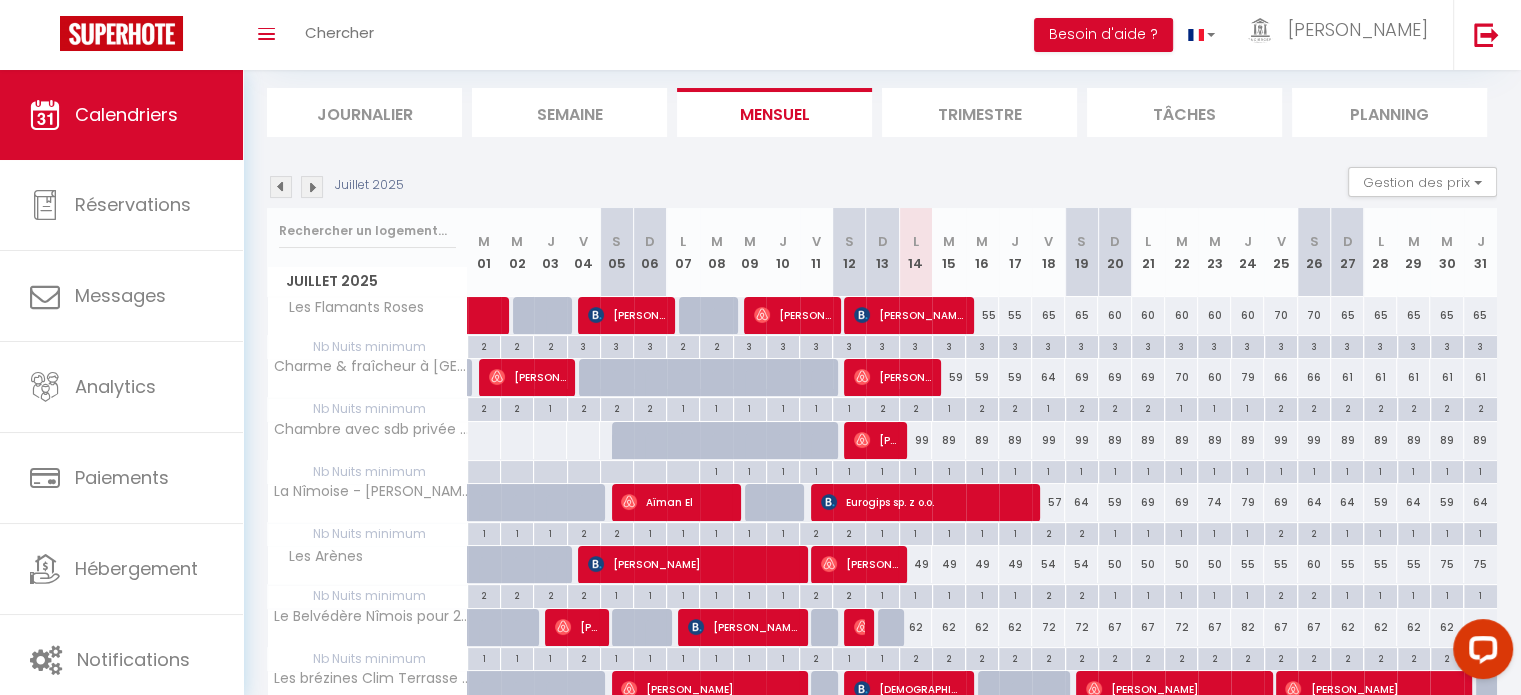 click on "2" at bounding box center (1181, 657) 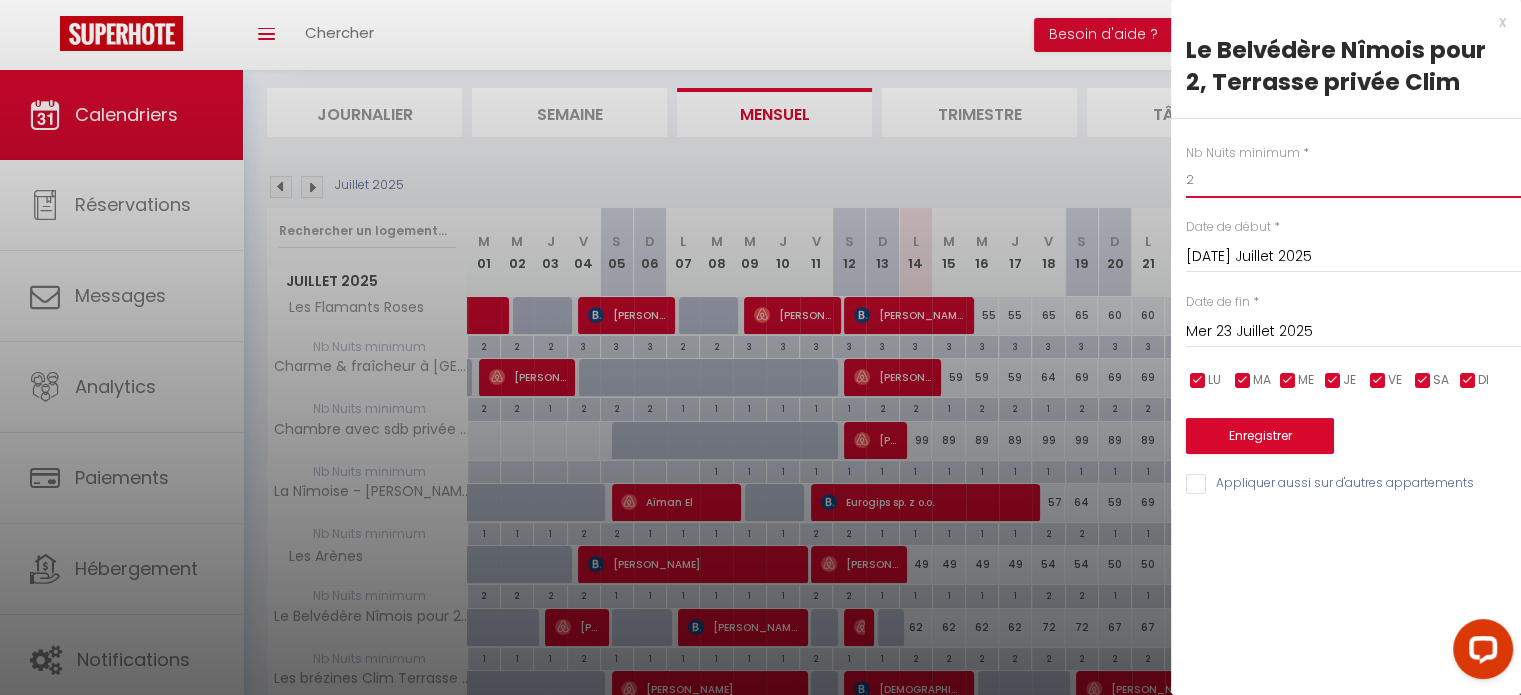 click on "2" at bounding box center [1353, 180] 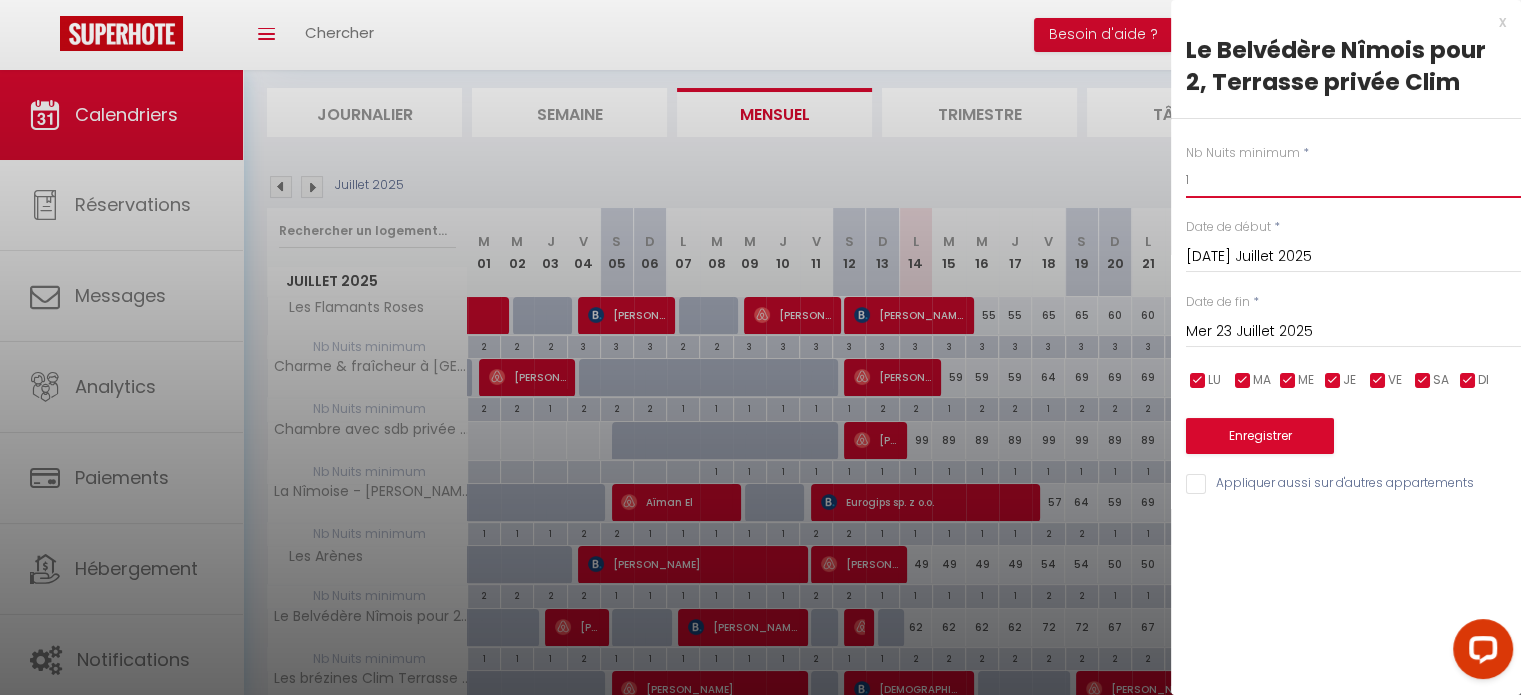 type on "1" 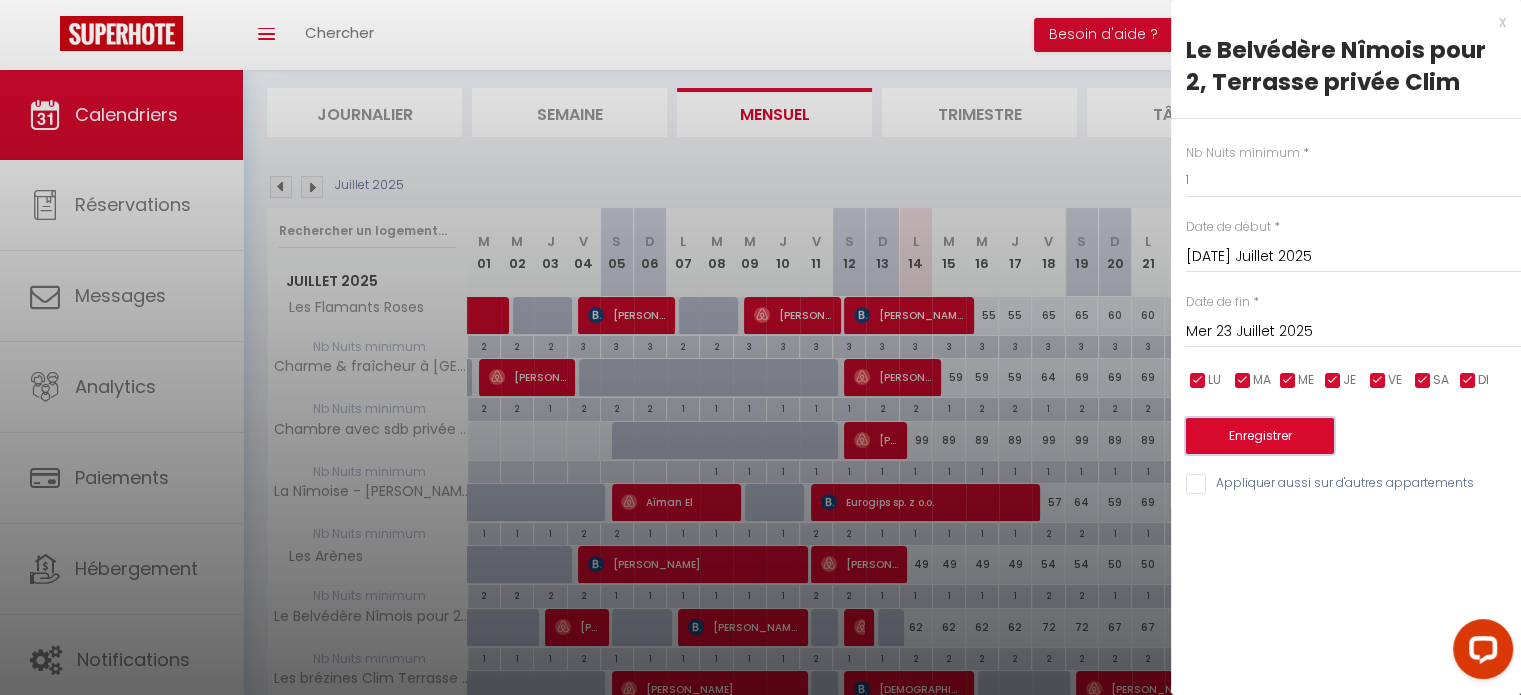 click on "Enregistrer" at bounding box center (1260, 436) 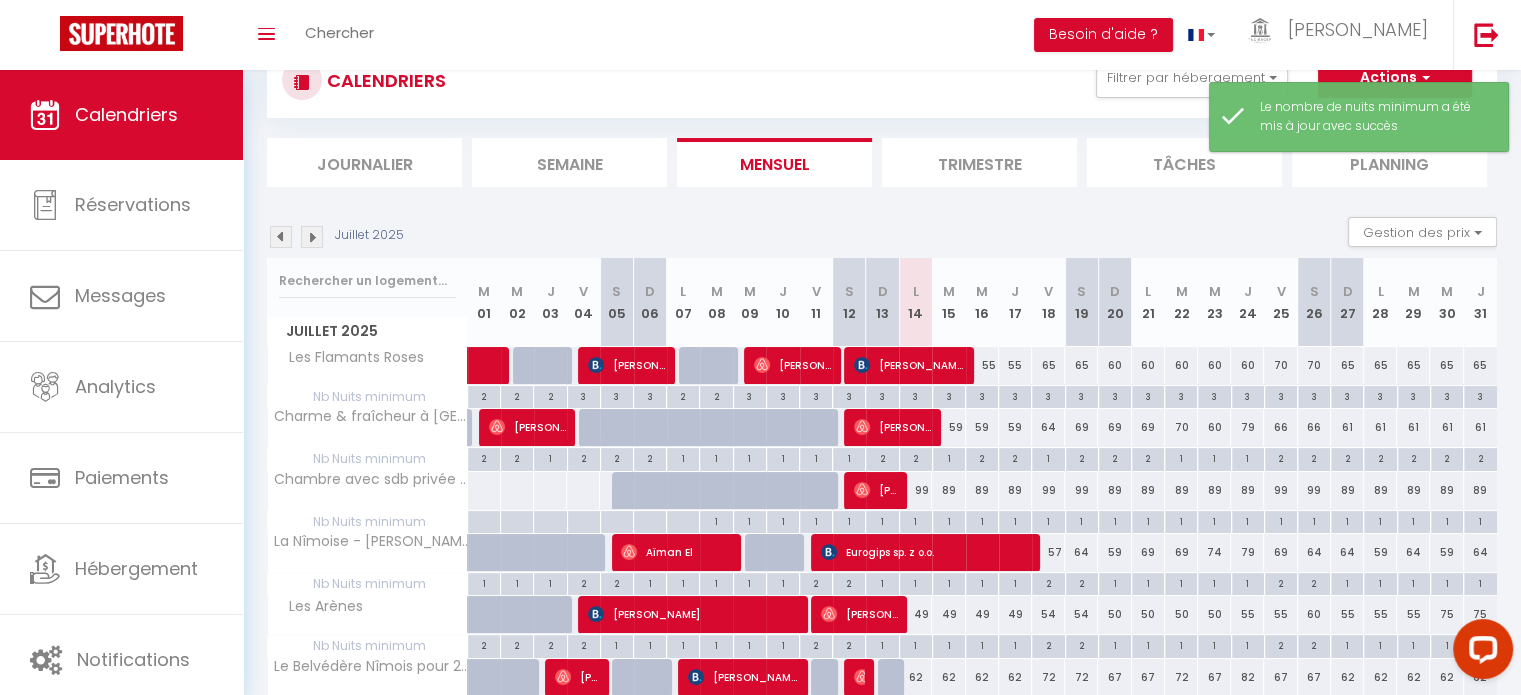 scroll, scrollTop: 120, scrollLeft: 0, axis: vertical 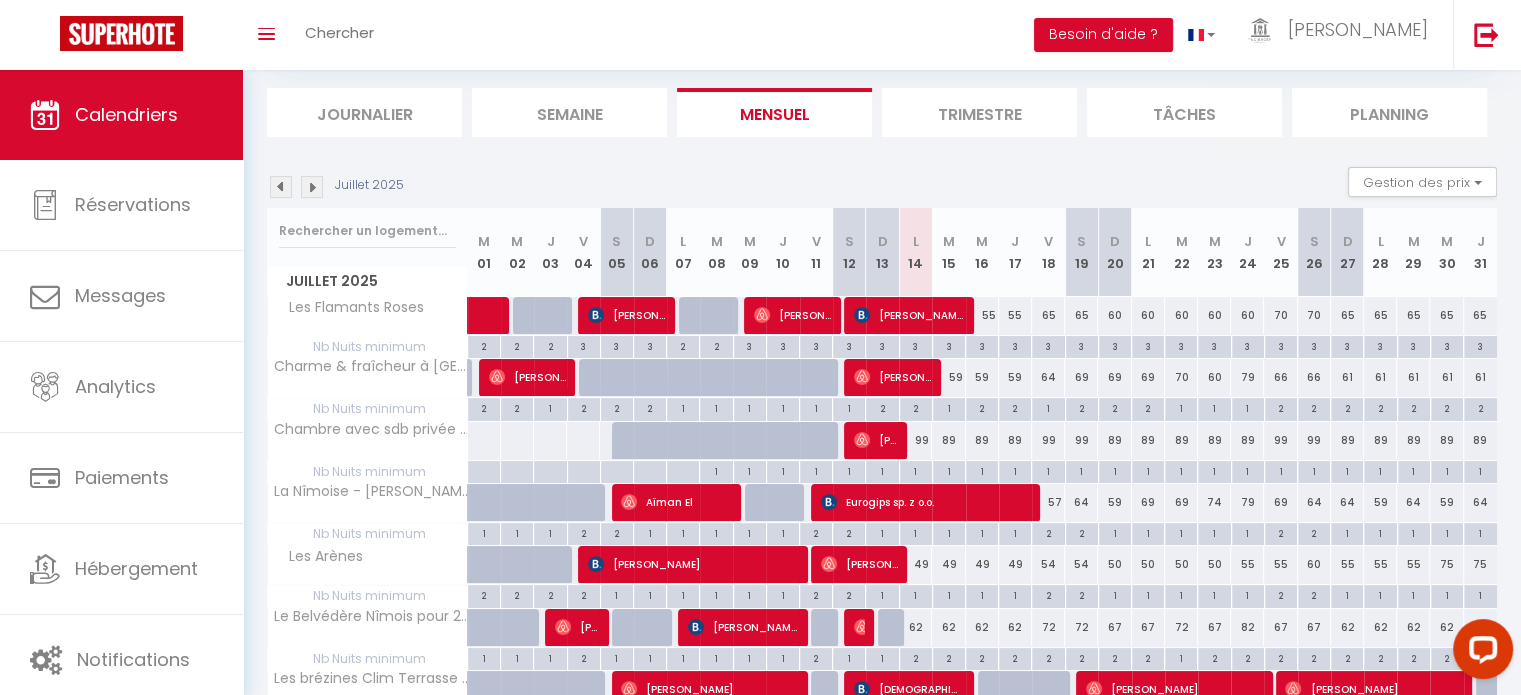 click on "2" at bounding box center [1248, 657] 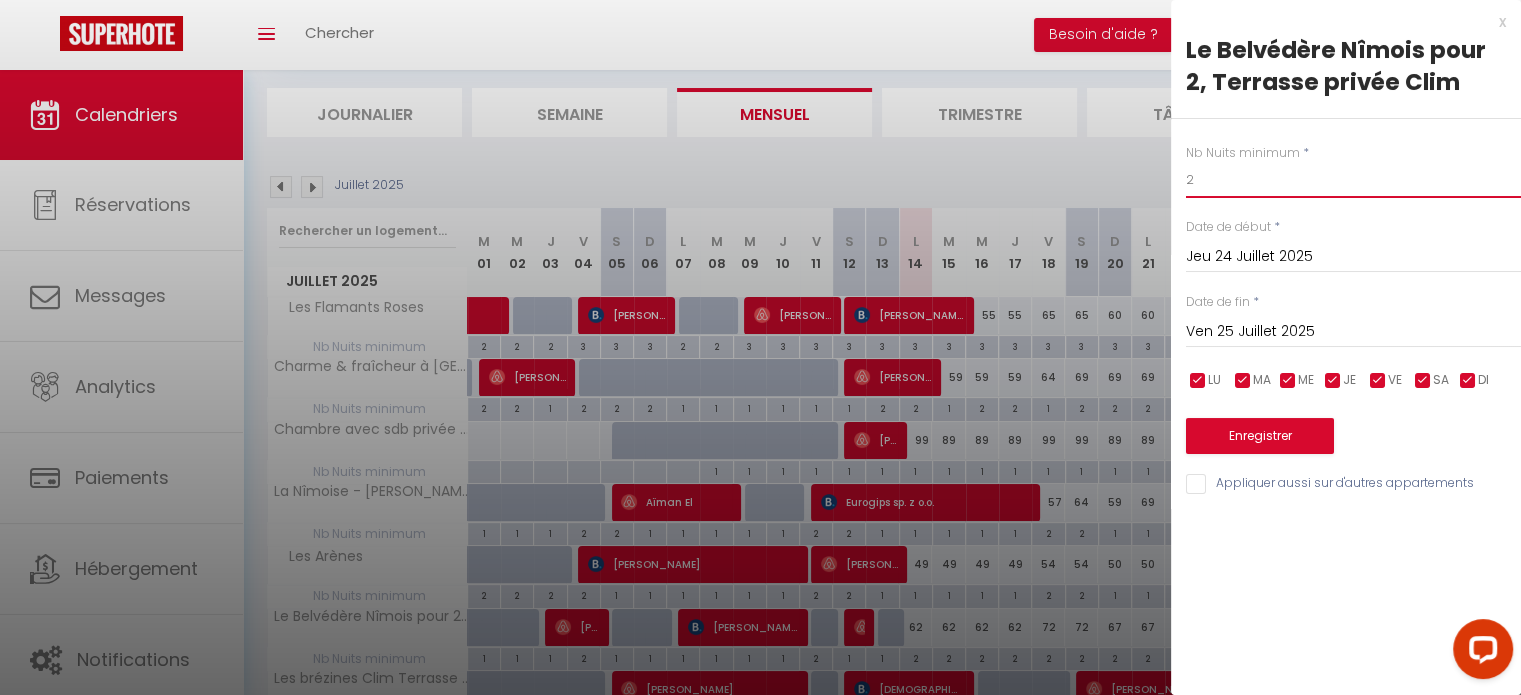 click on "2" at bounding box center (1353, 180) 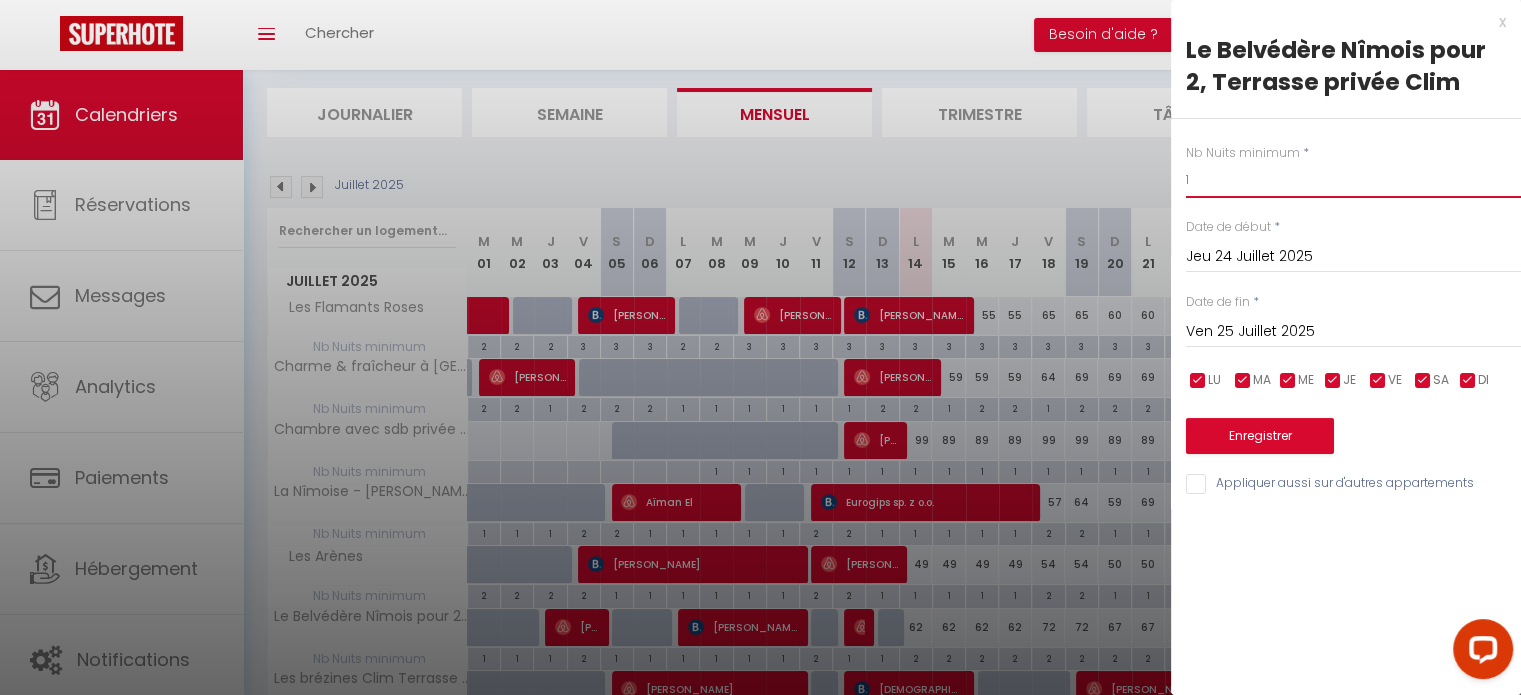 type on "1" 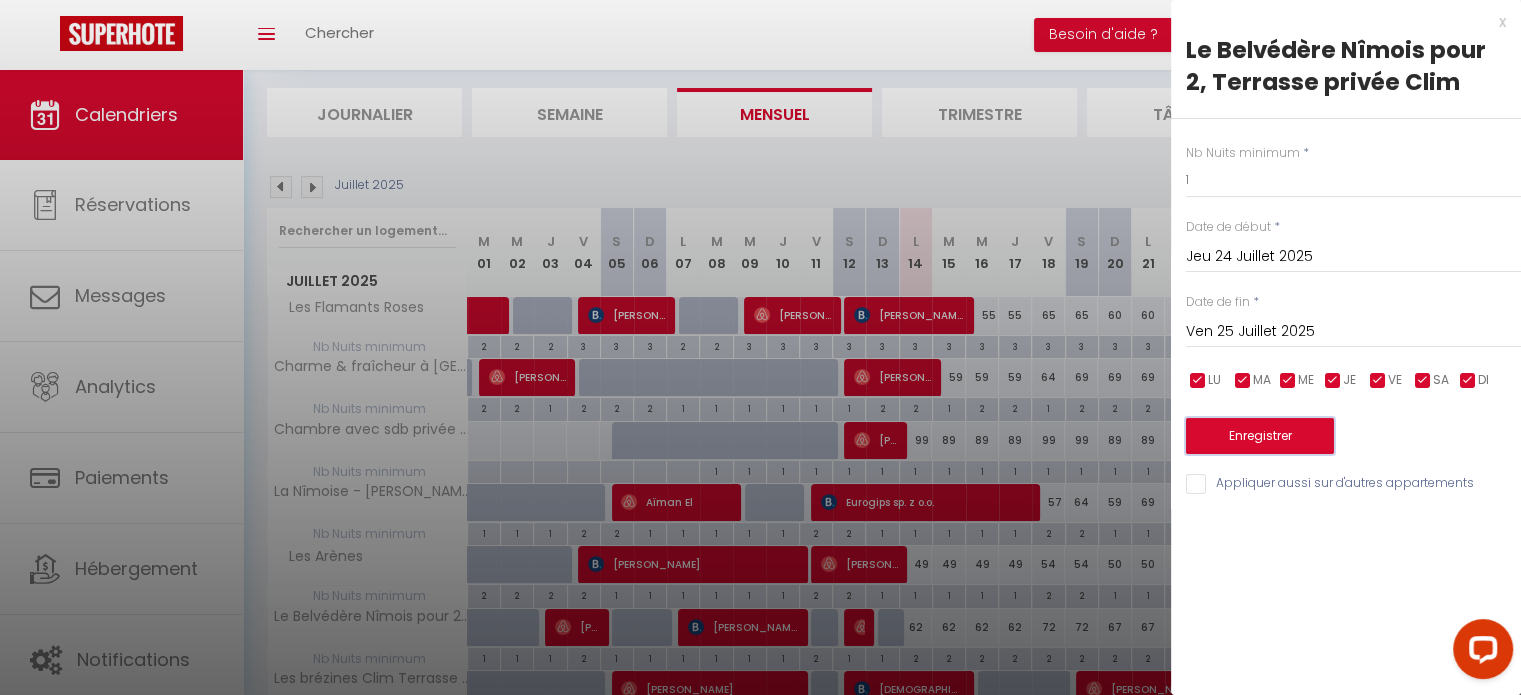 click on "Enregistrer" at bounding box center (1260, 436) 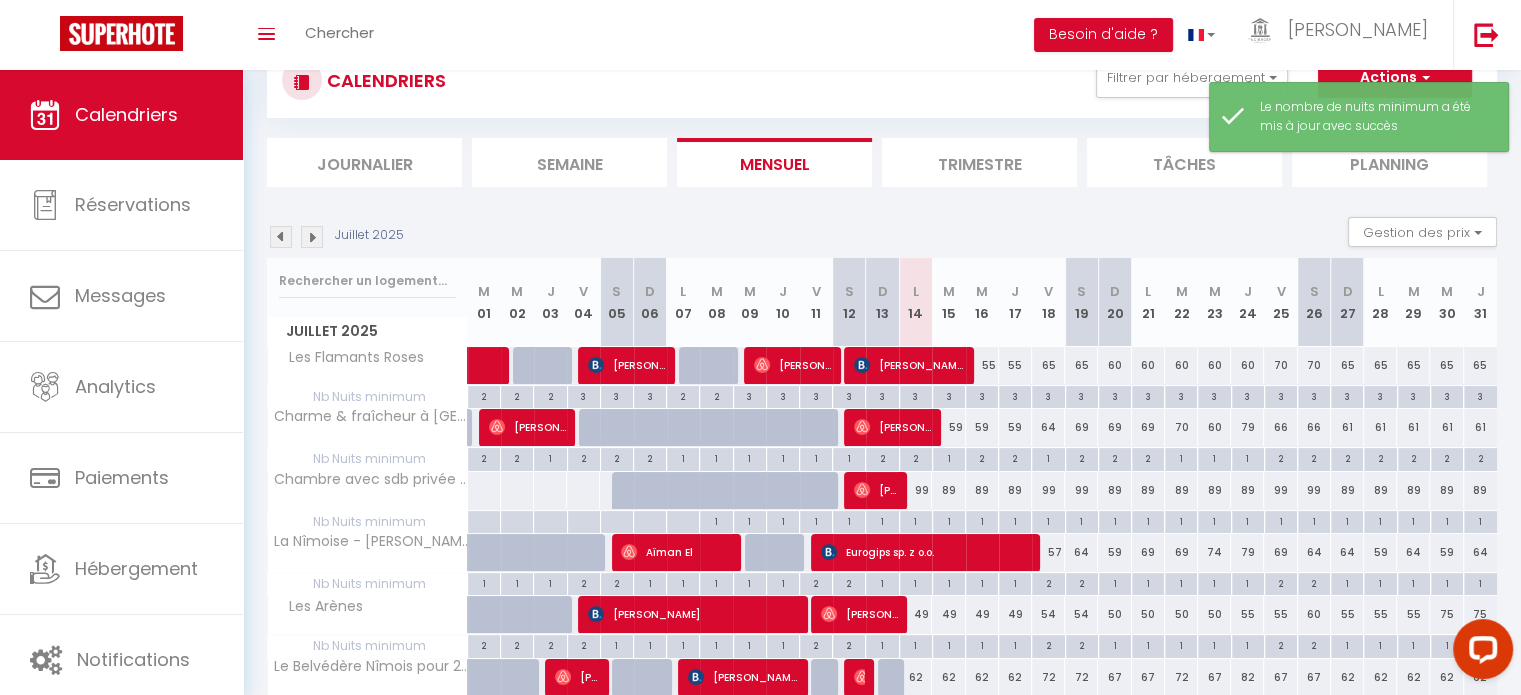 scroll, scrollTop: 120, scrollLeft: 0, axis: vertical 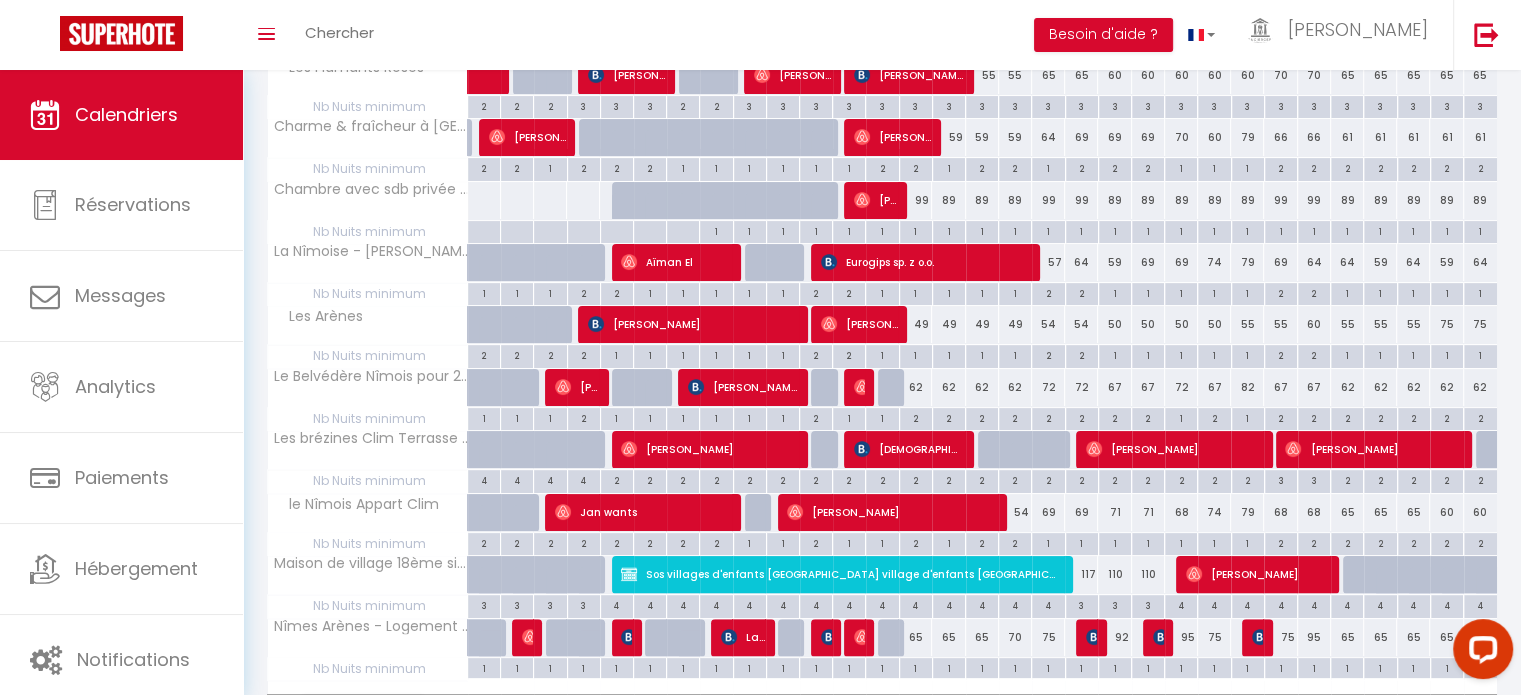 click on "2" at bounding box center [1015, 542] 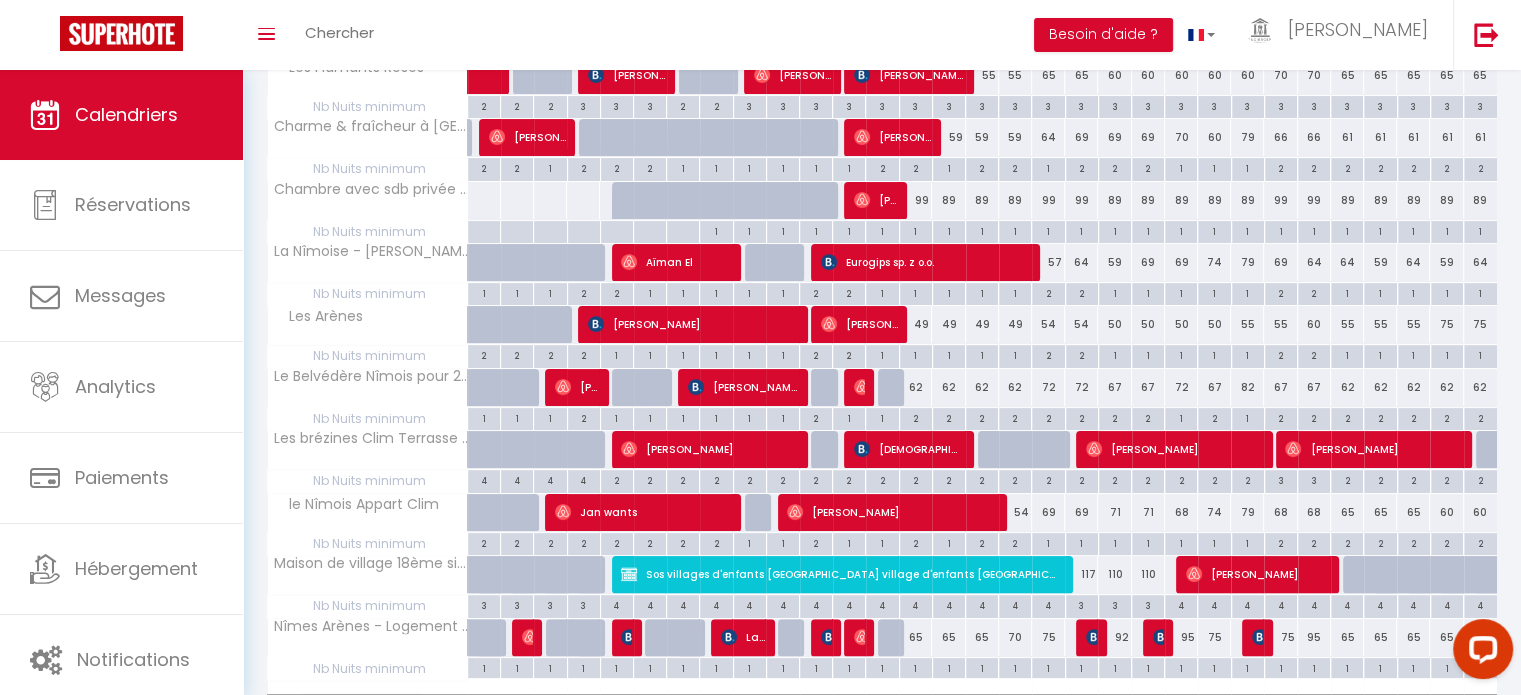 type on "2" 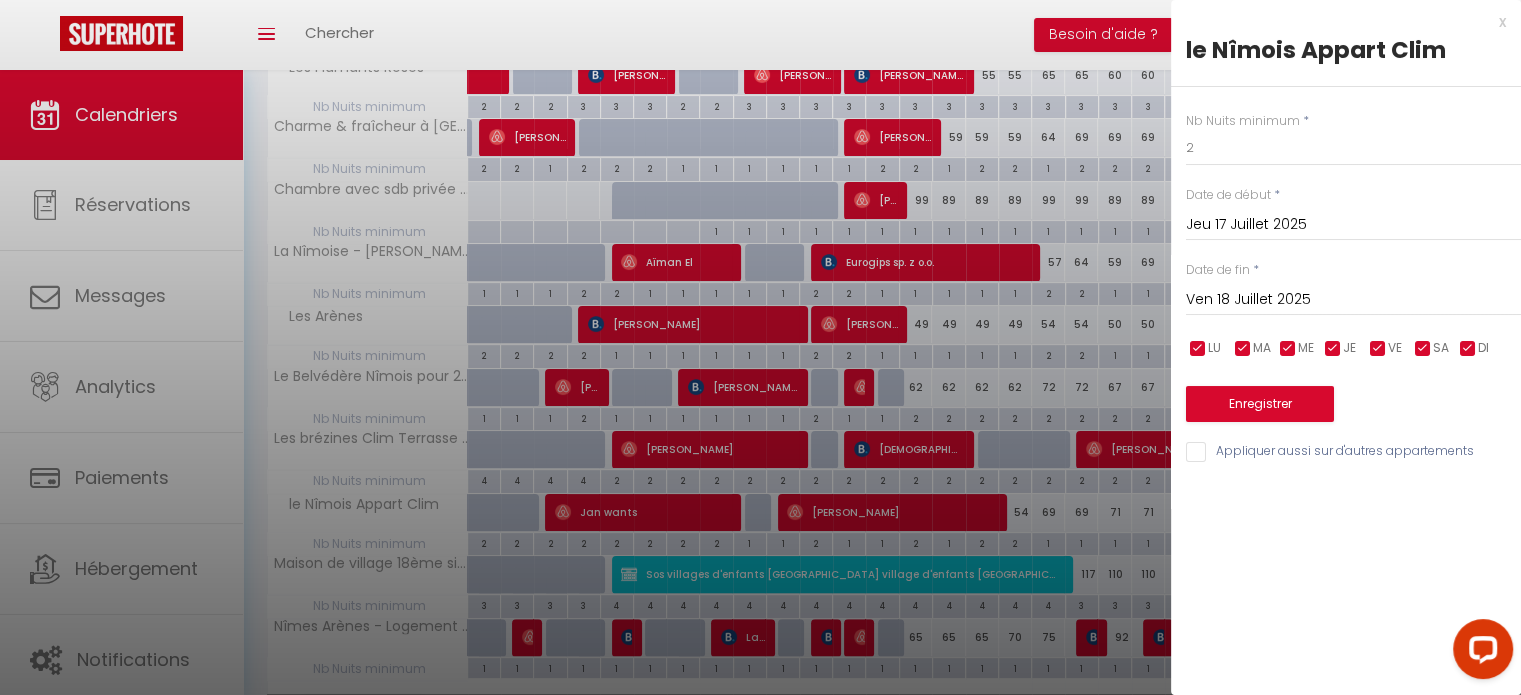click on "Ven 18 Juillet 2025" at bounding box center (1353, 300) 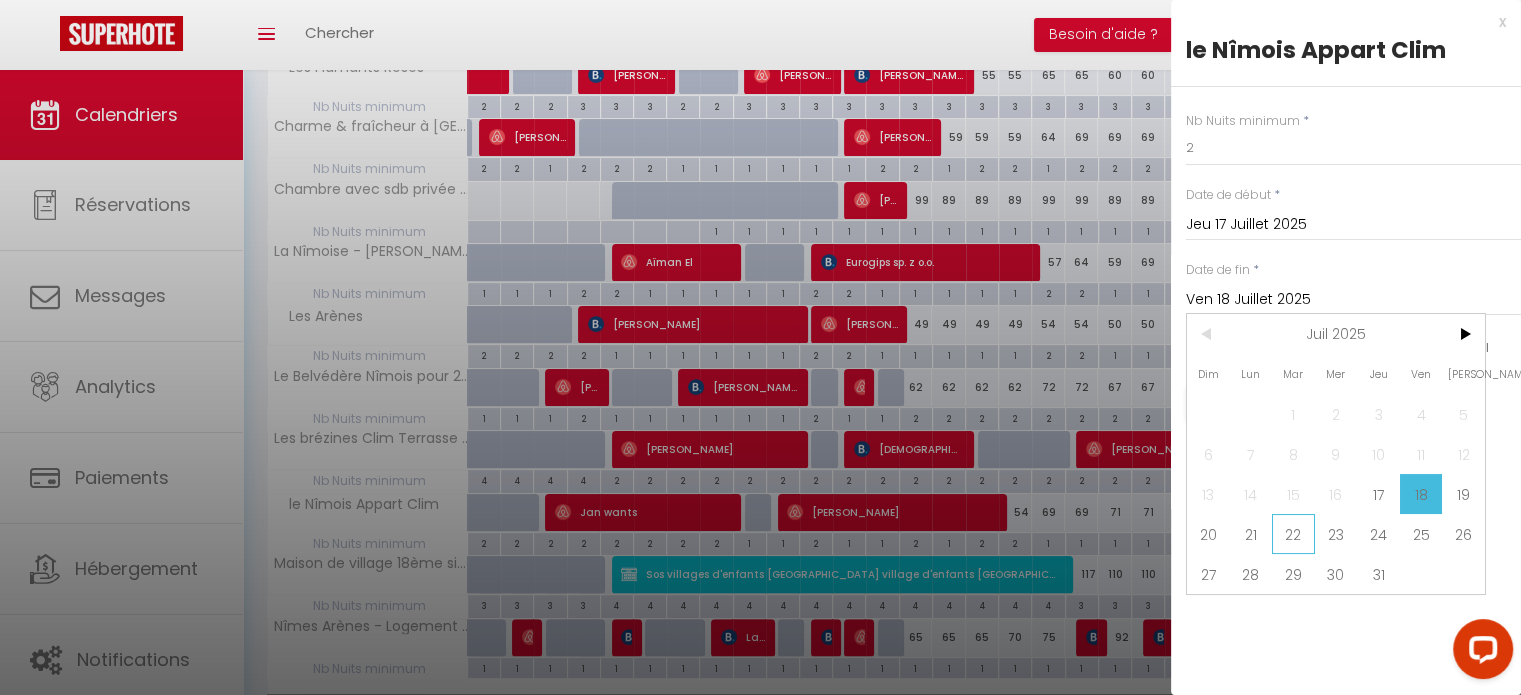 click on "22" at bounding box center (1293, 534) 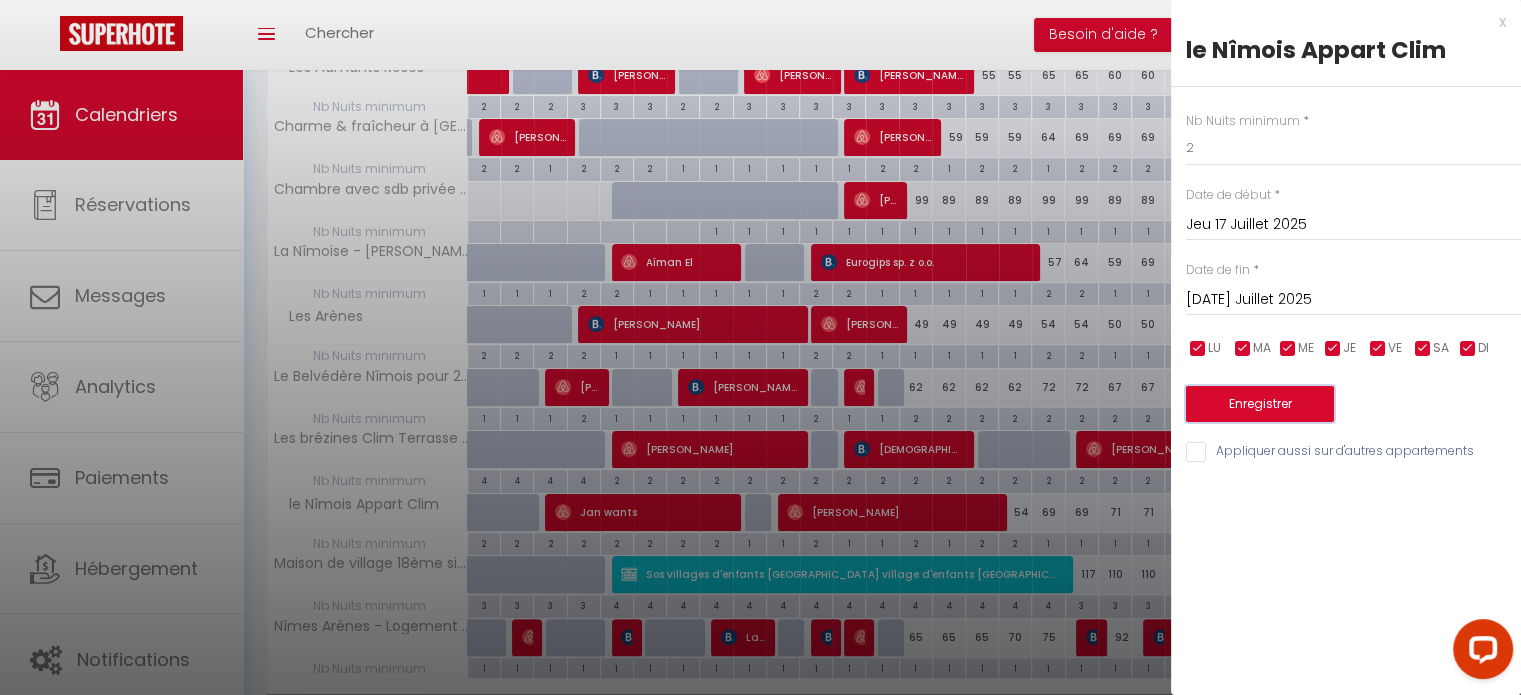 click on "Enregistrer" at bounding box center (1260, 404) 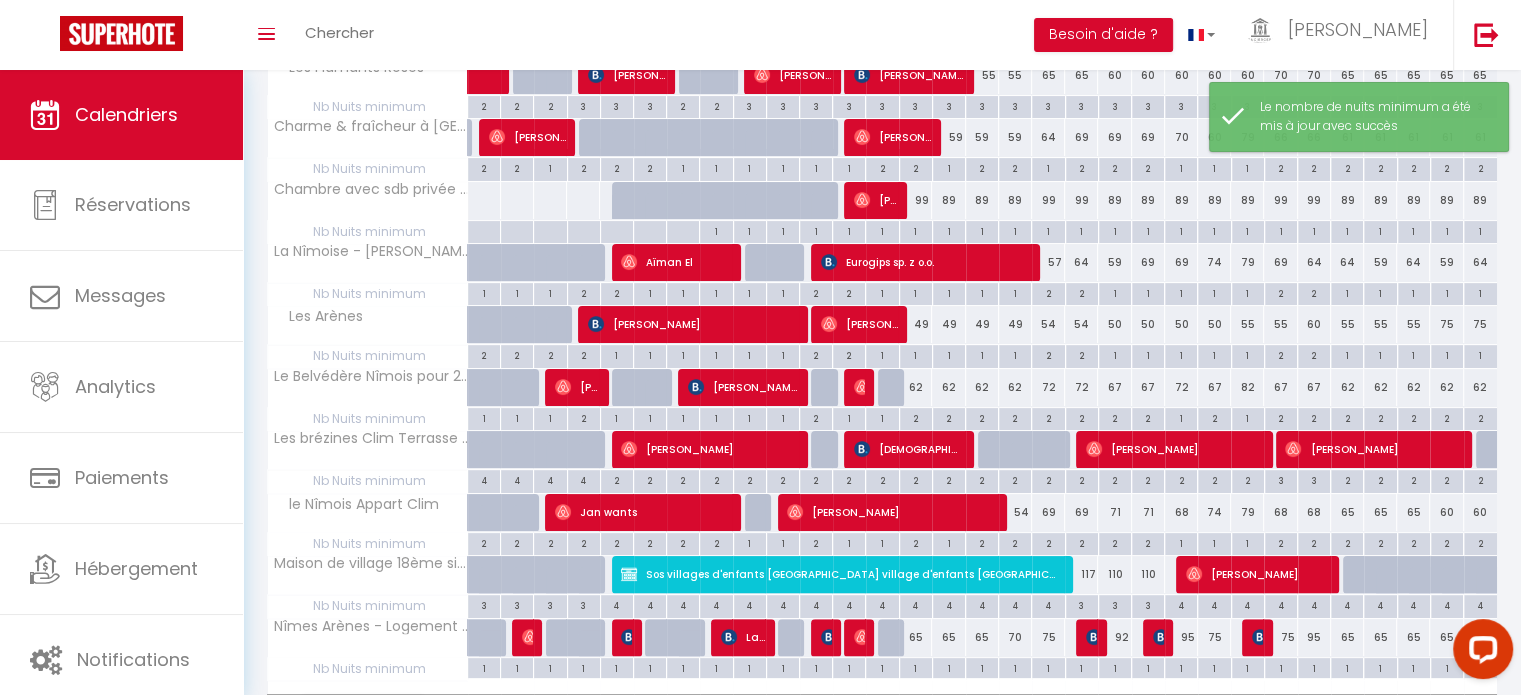 scroll, scrollTop: 400, scrollLeft: 0, axis: vertical 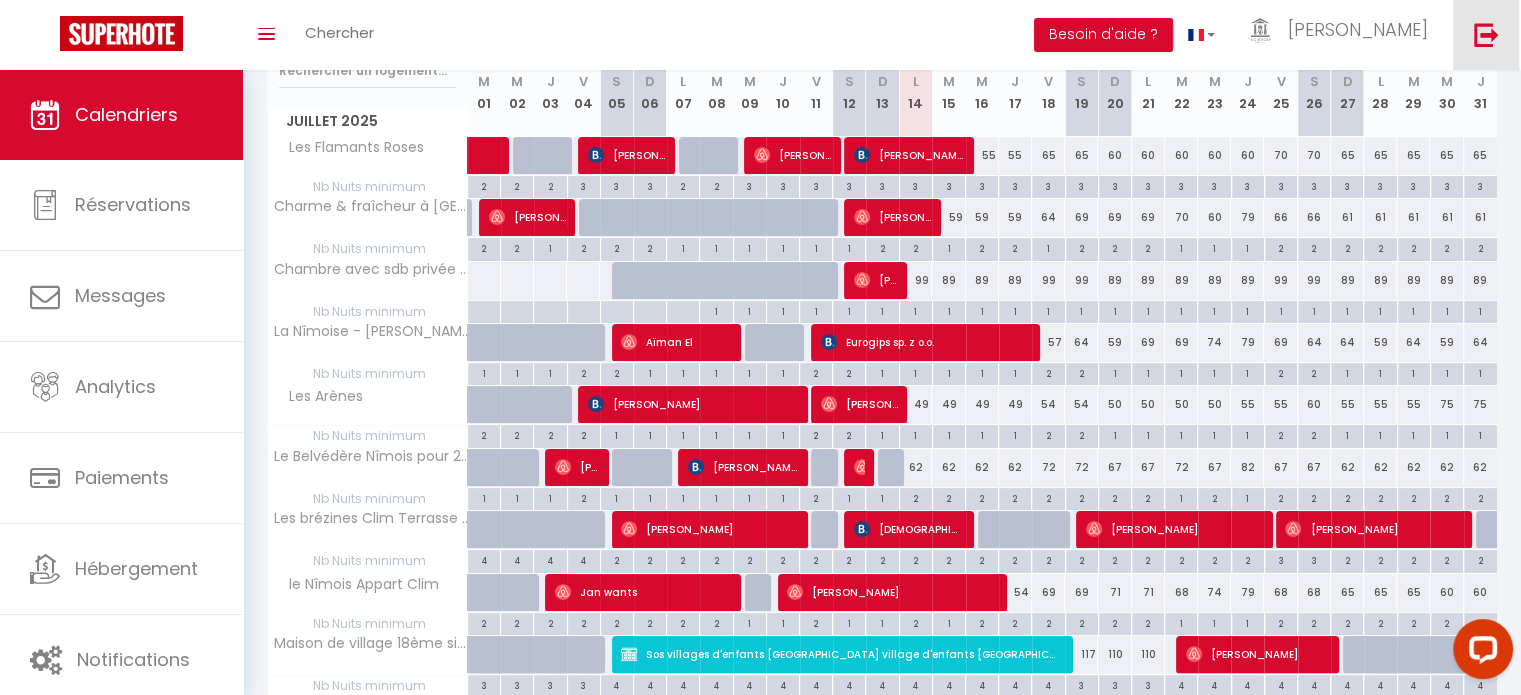 click at bounding box center (1486, 34) 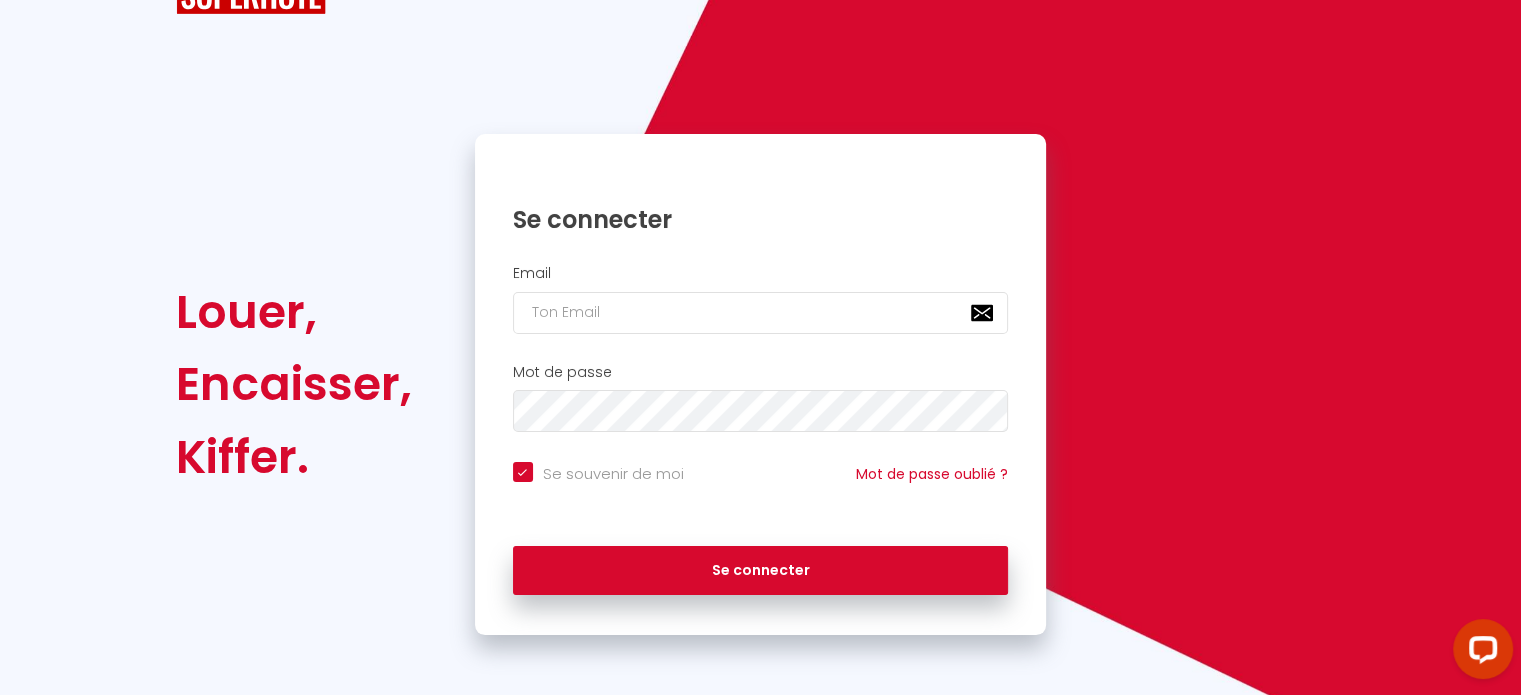 scroll, scrollTop: 42, scrollLeft: 0, axis: vertical 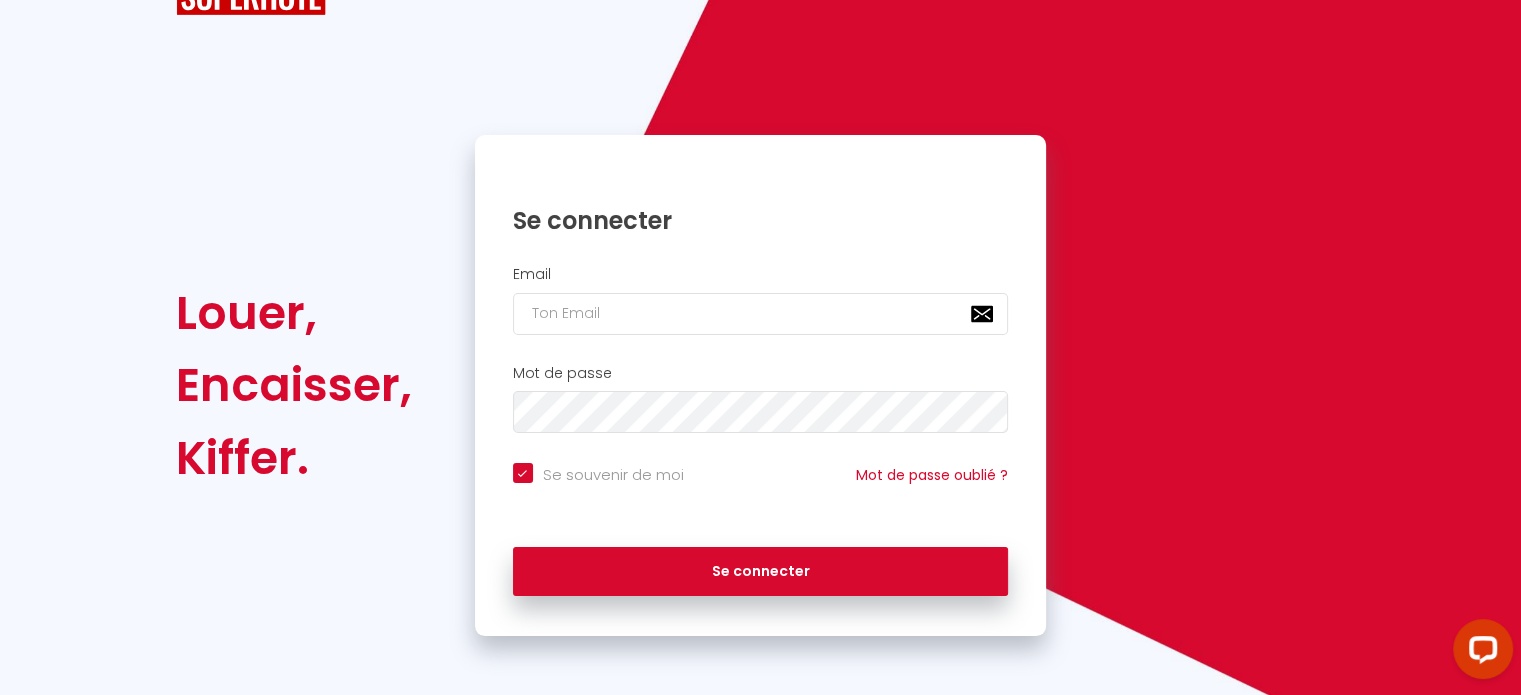 checkbox on "true" 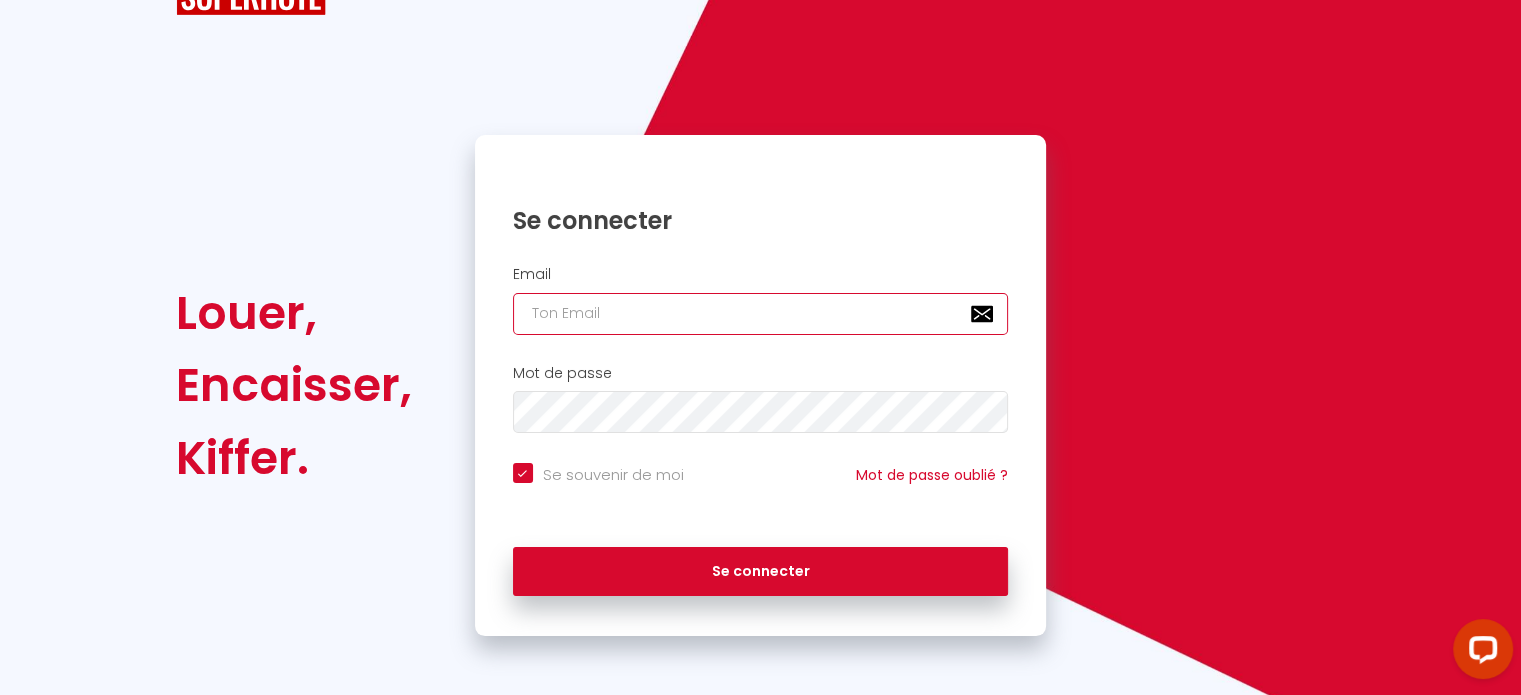type on "[EMAIL_ADDRESS][PERSON_NAME][DOMAIN_NAME]" 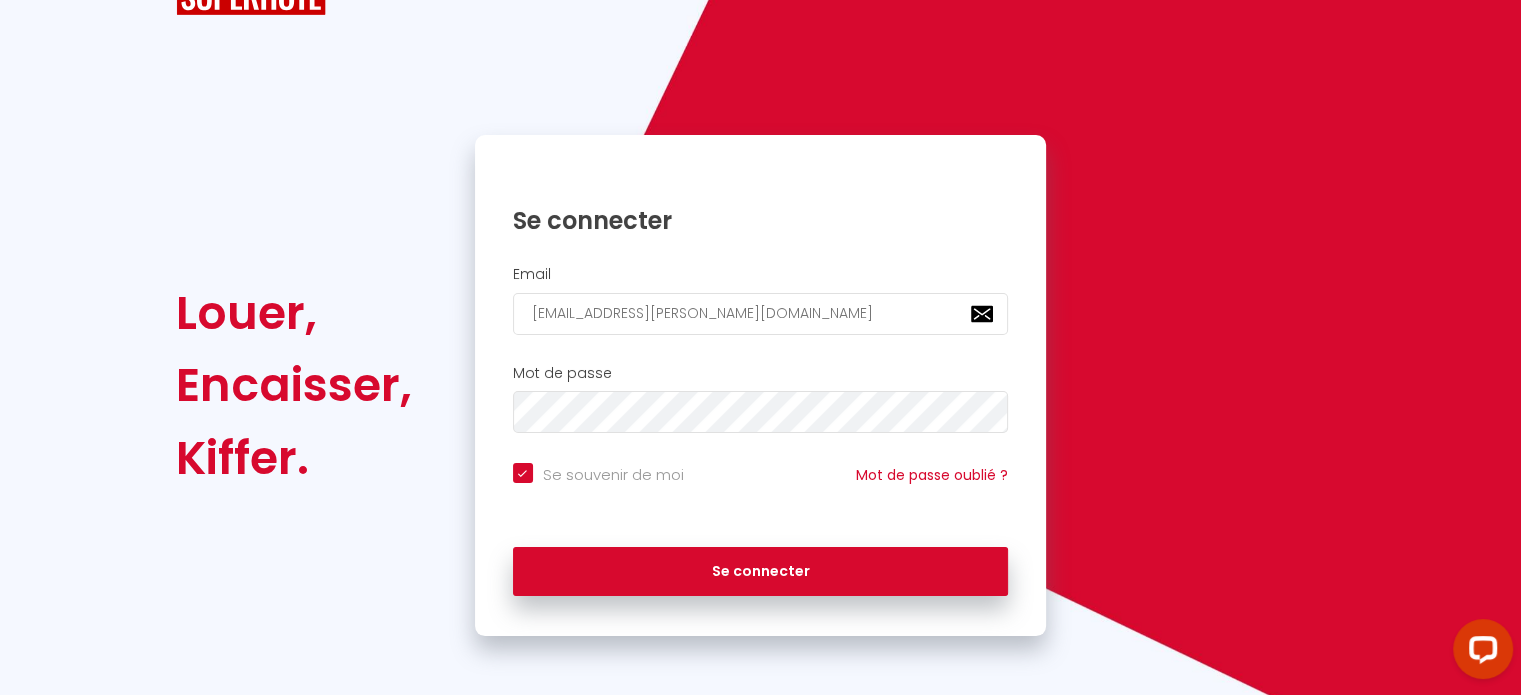 checkbox on "true" 